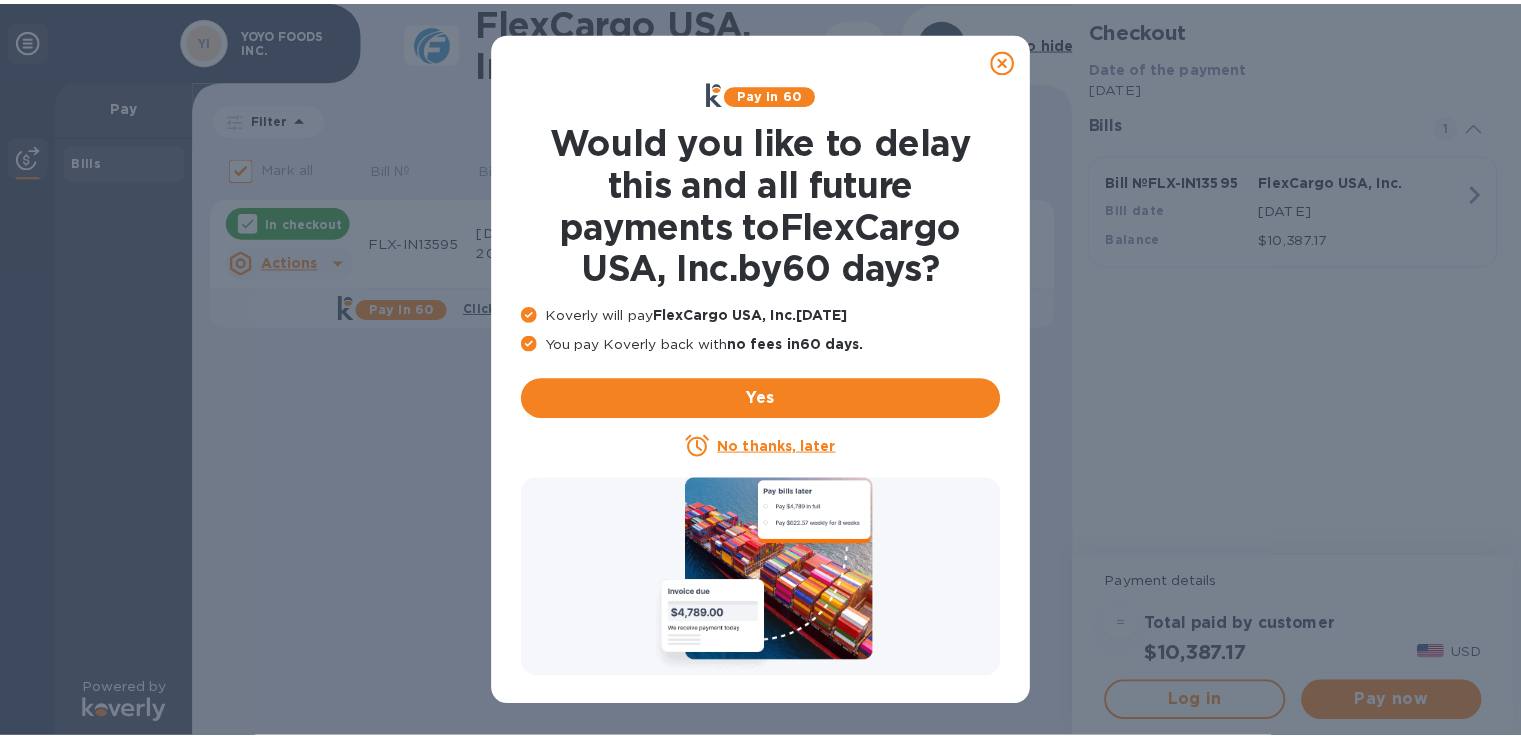 scroll, scrollTop: 0, scrollLeft: 0, axis: both 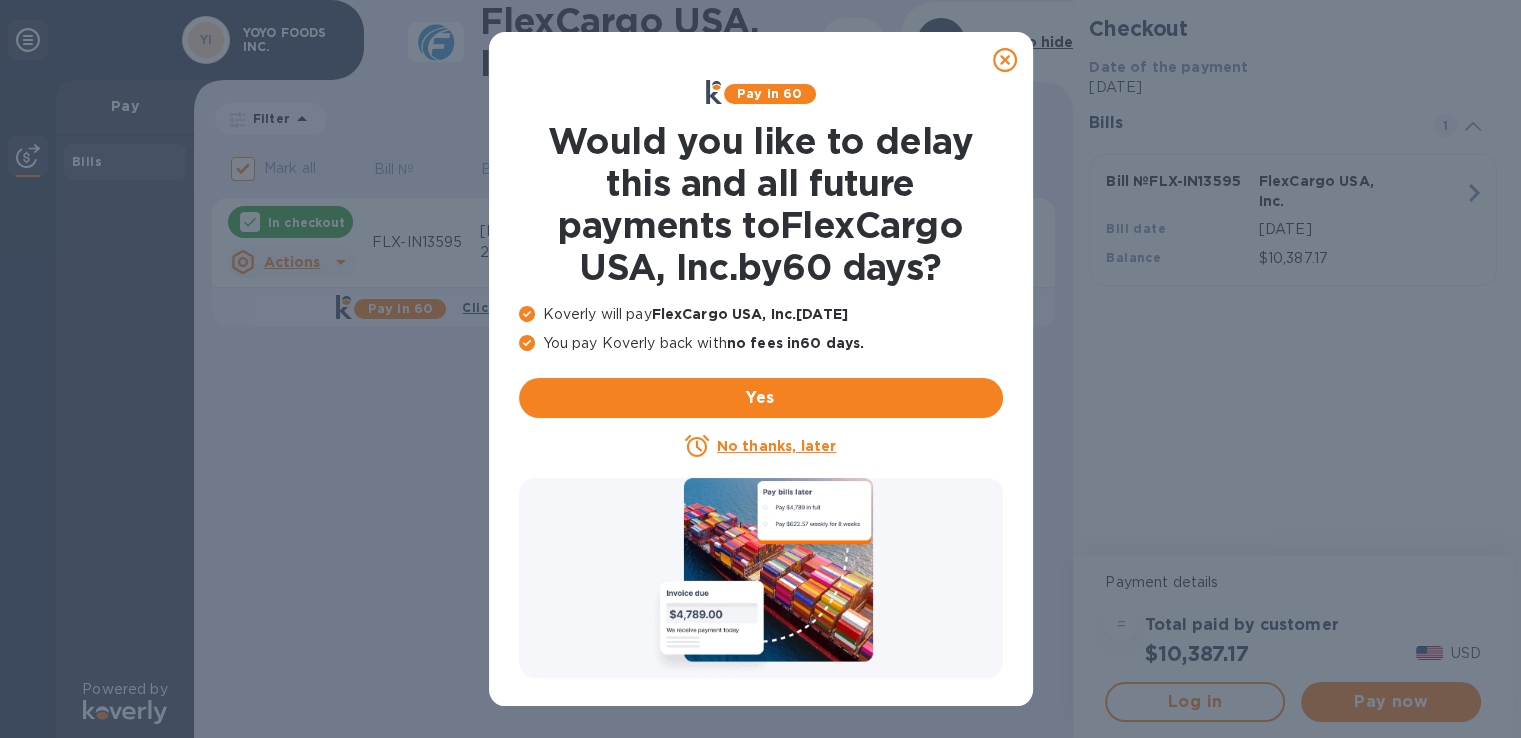 click 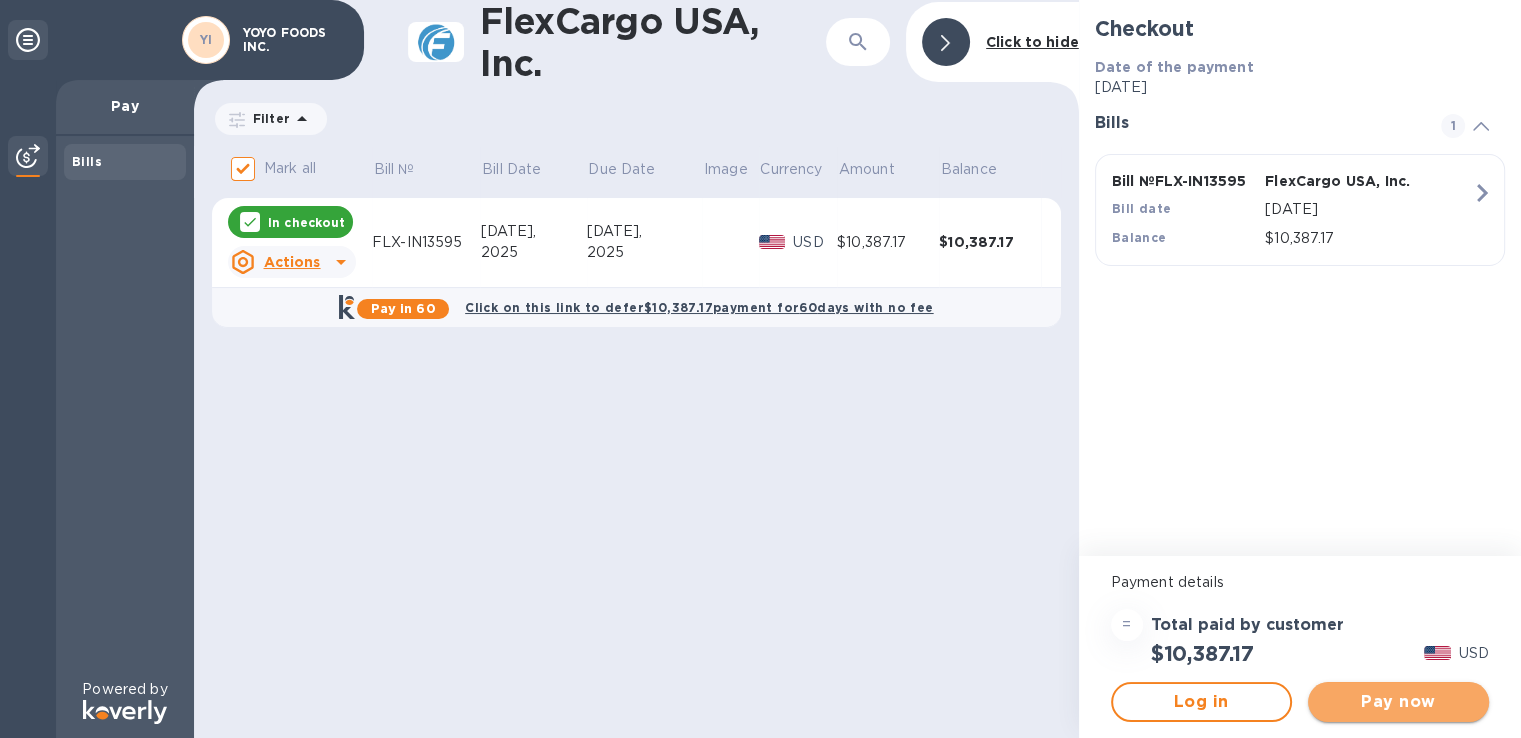 click on "Pay now" at bounding box center [1398, 702] 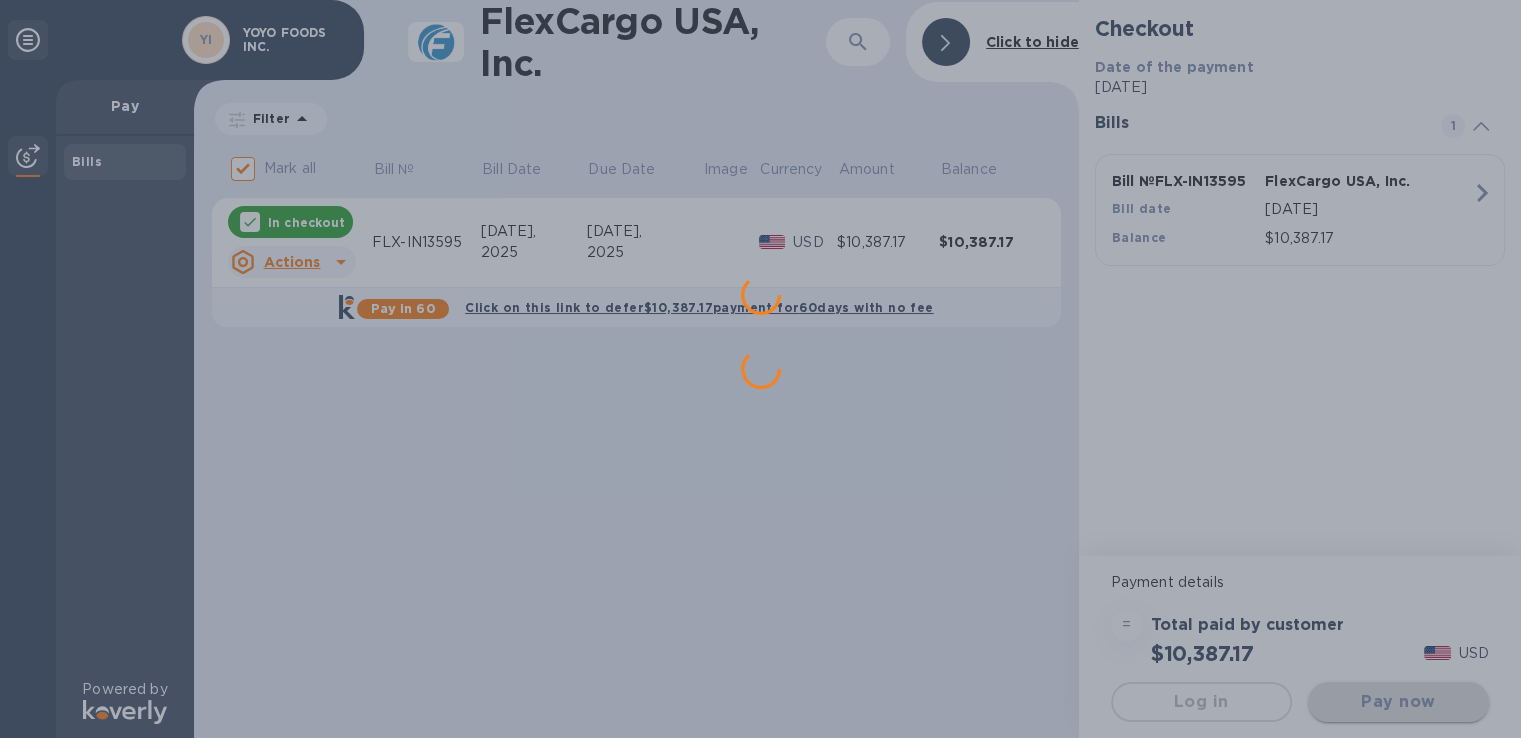 scroll, scrollTop: 0, scrollLeft: 0, axis: both 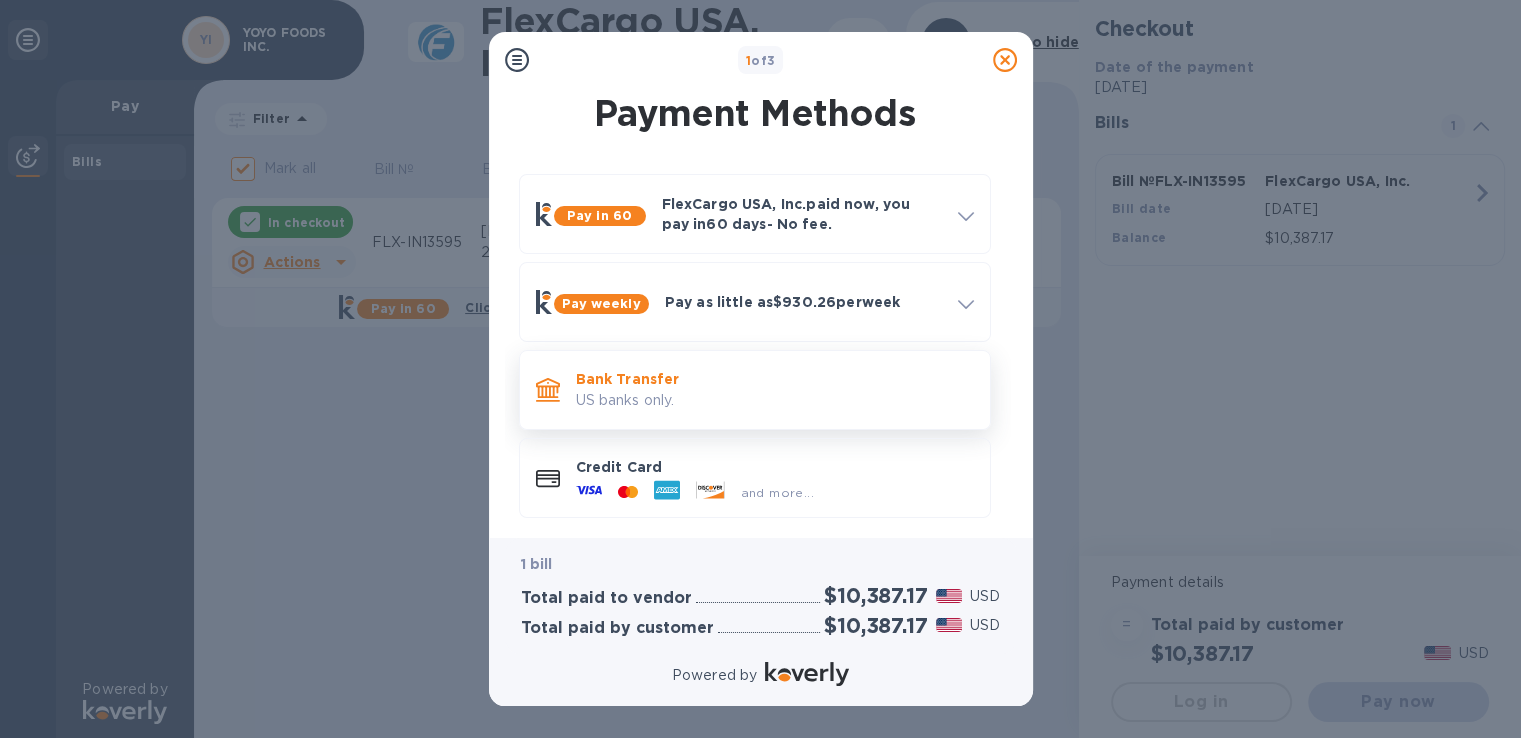 click on "US banks only." at bounding box center (775, 400) 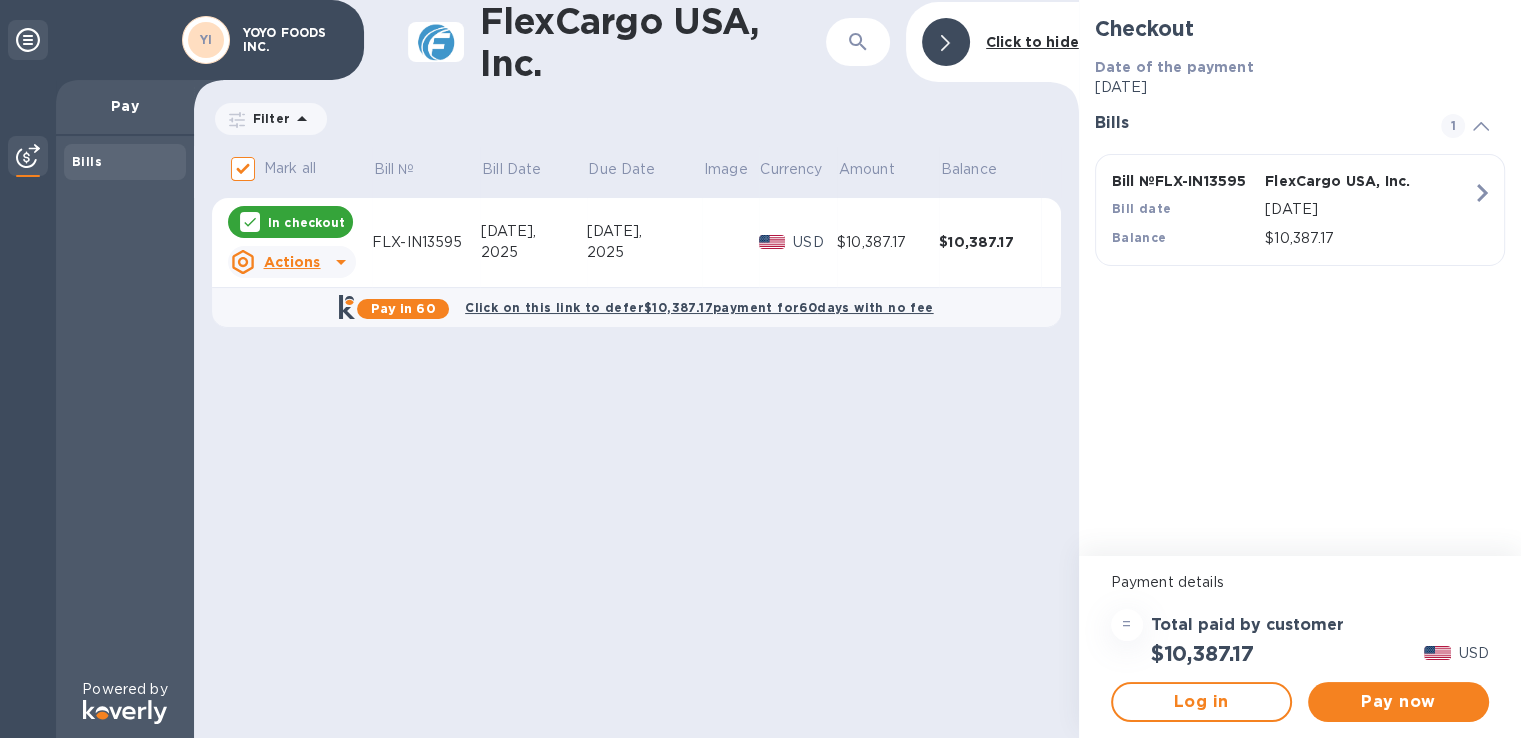 scroll, scrollTop: 0, scrollLeft: 0, axis: both 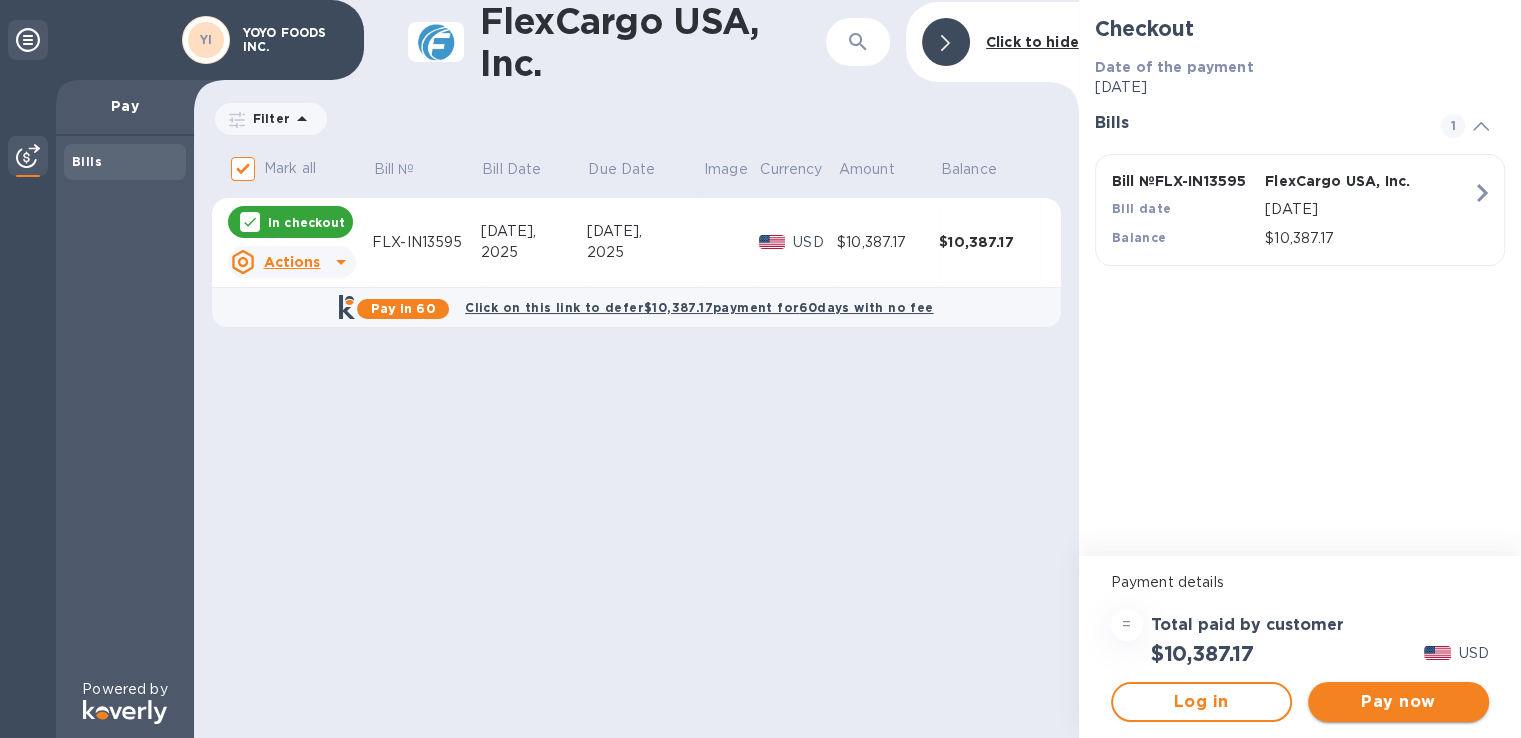 click on "Pay now" at bounding box center [1398, 702] 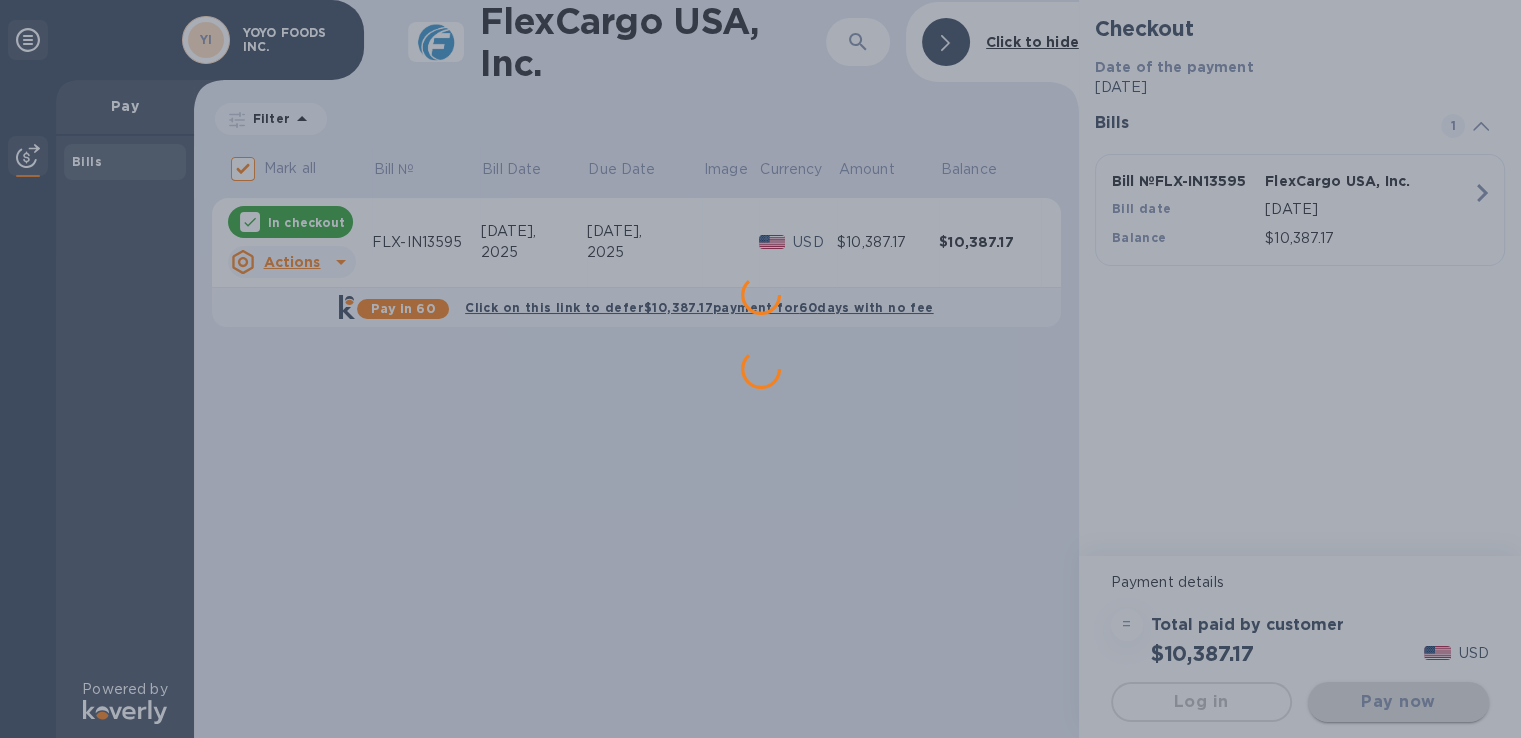 scroll, scrollTop: 0, scrollLeft: 0, axis: both 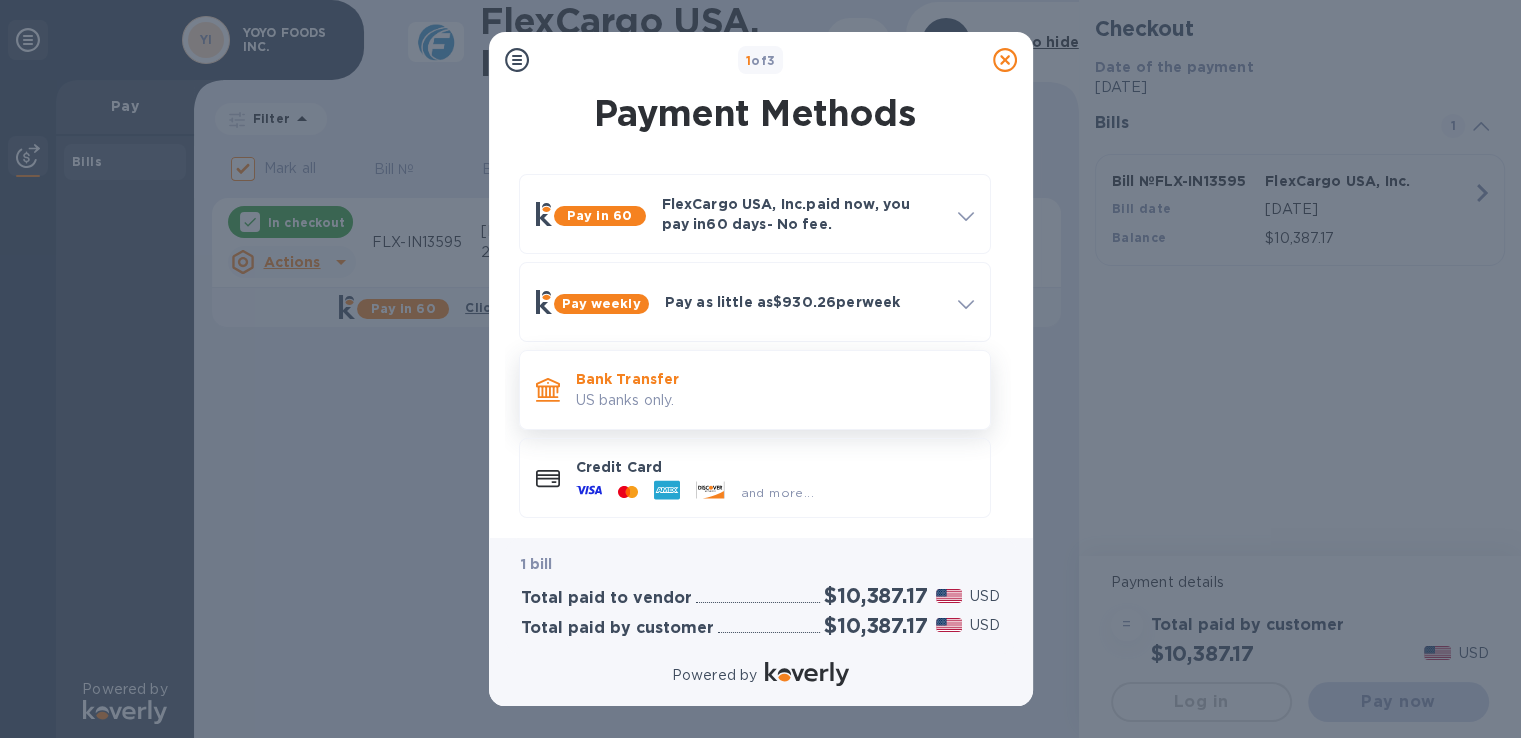 click on "US banks only." at bounding box center [775, 400] 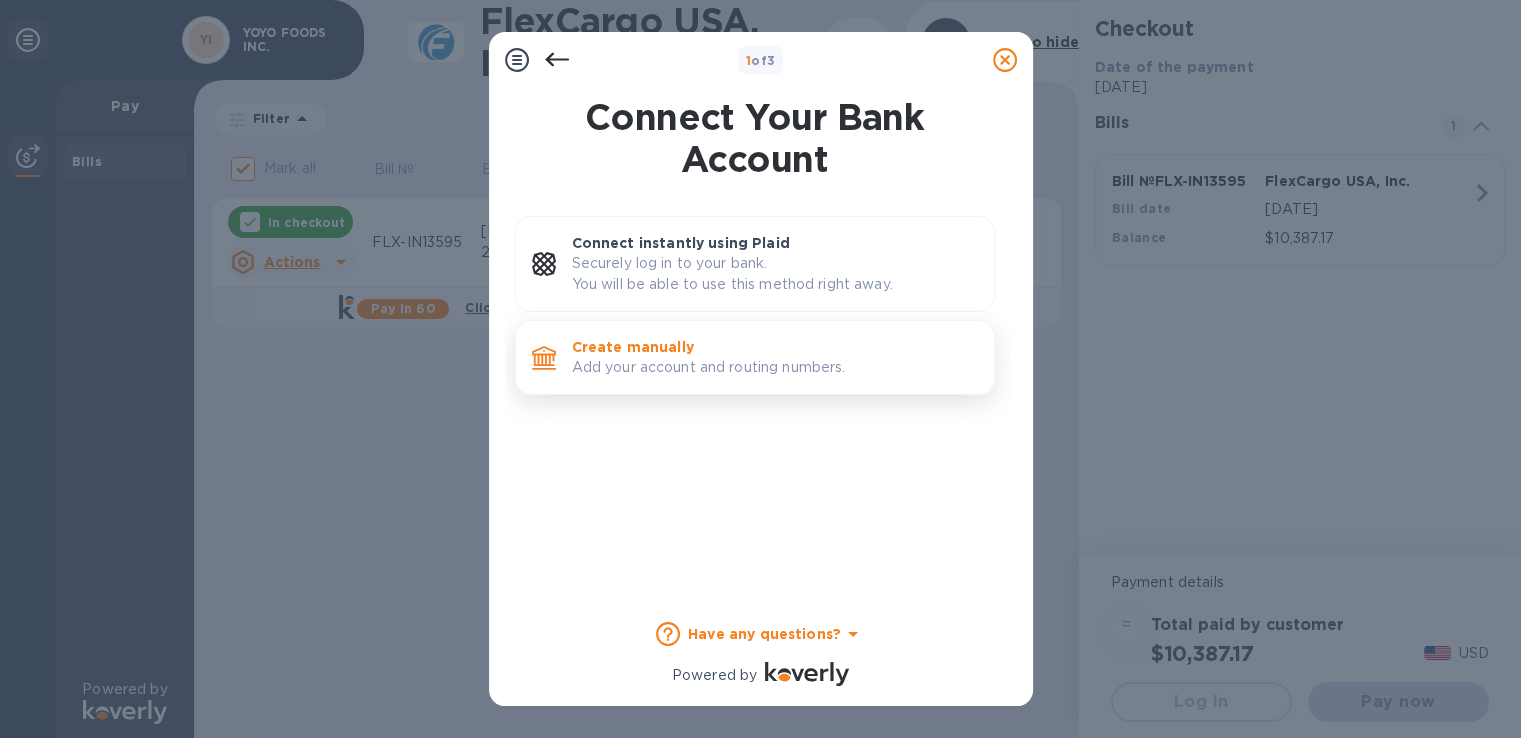 click on "Add your account and routing numbers." at bounding box center [775, 367] 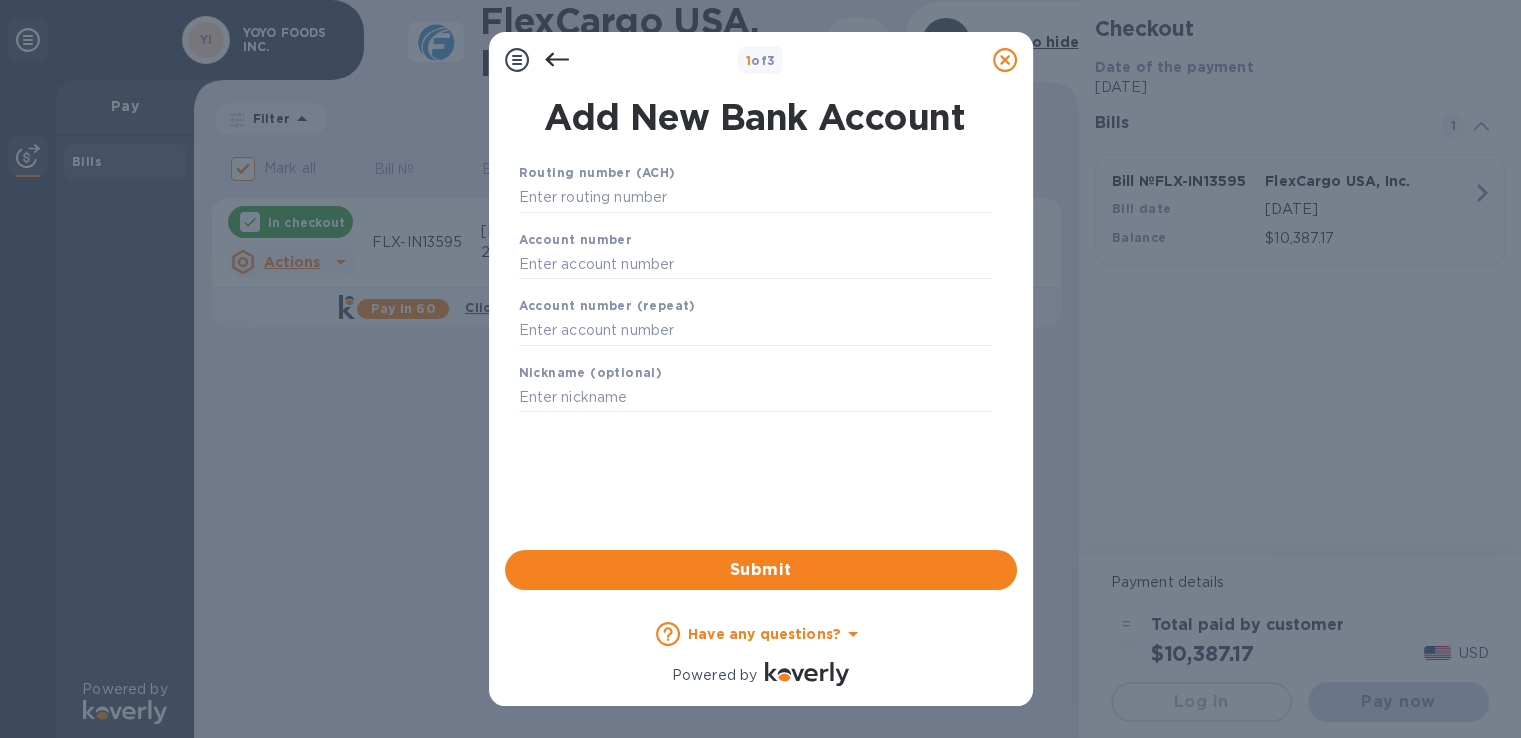 click on "Routing number (ACH)" at bounding box center (755, 187) 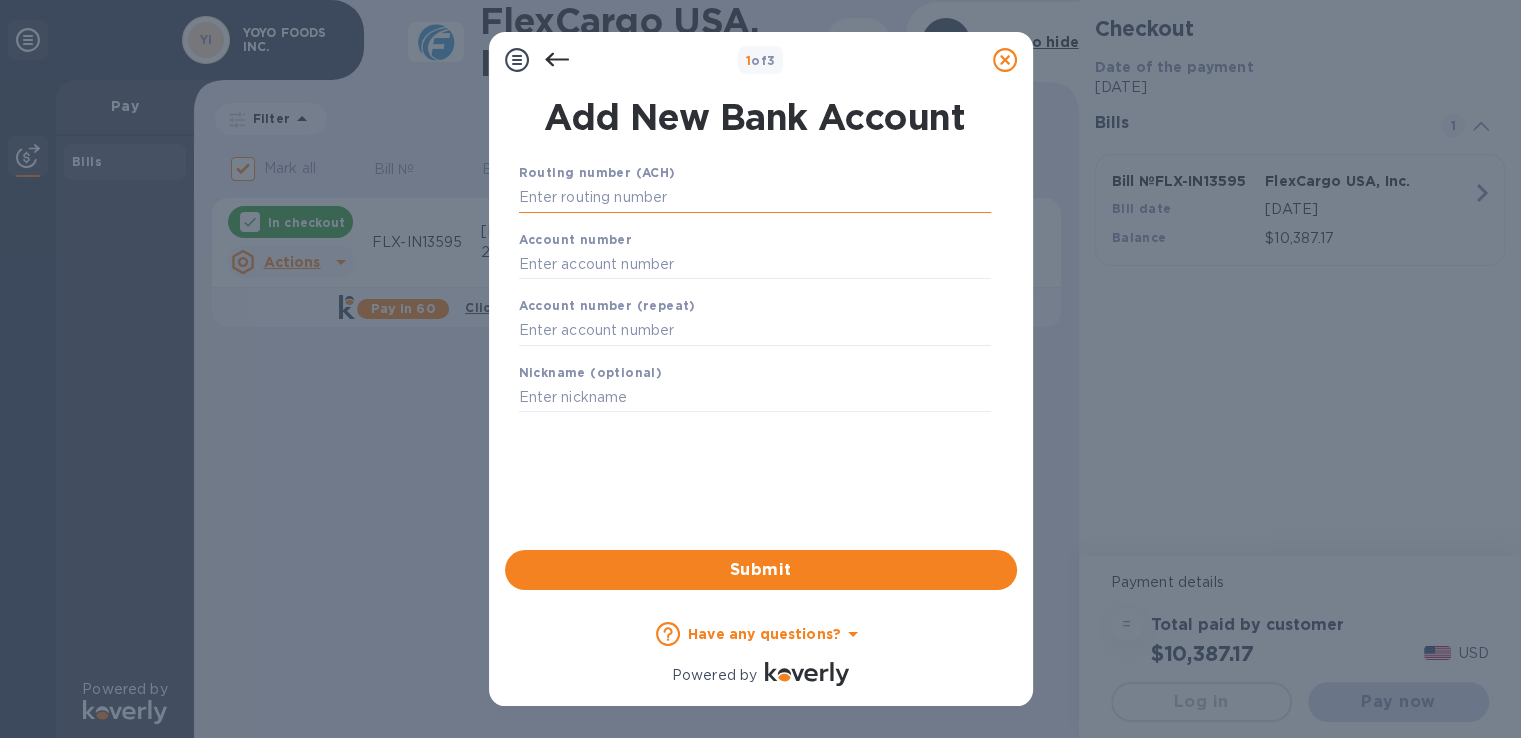click at bounding box center (755, 198) 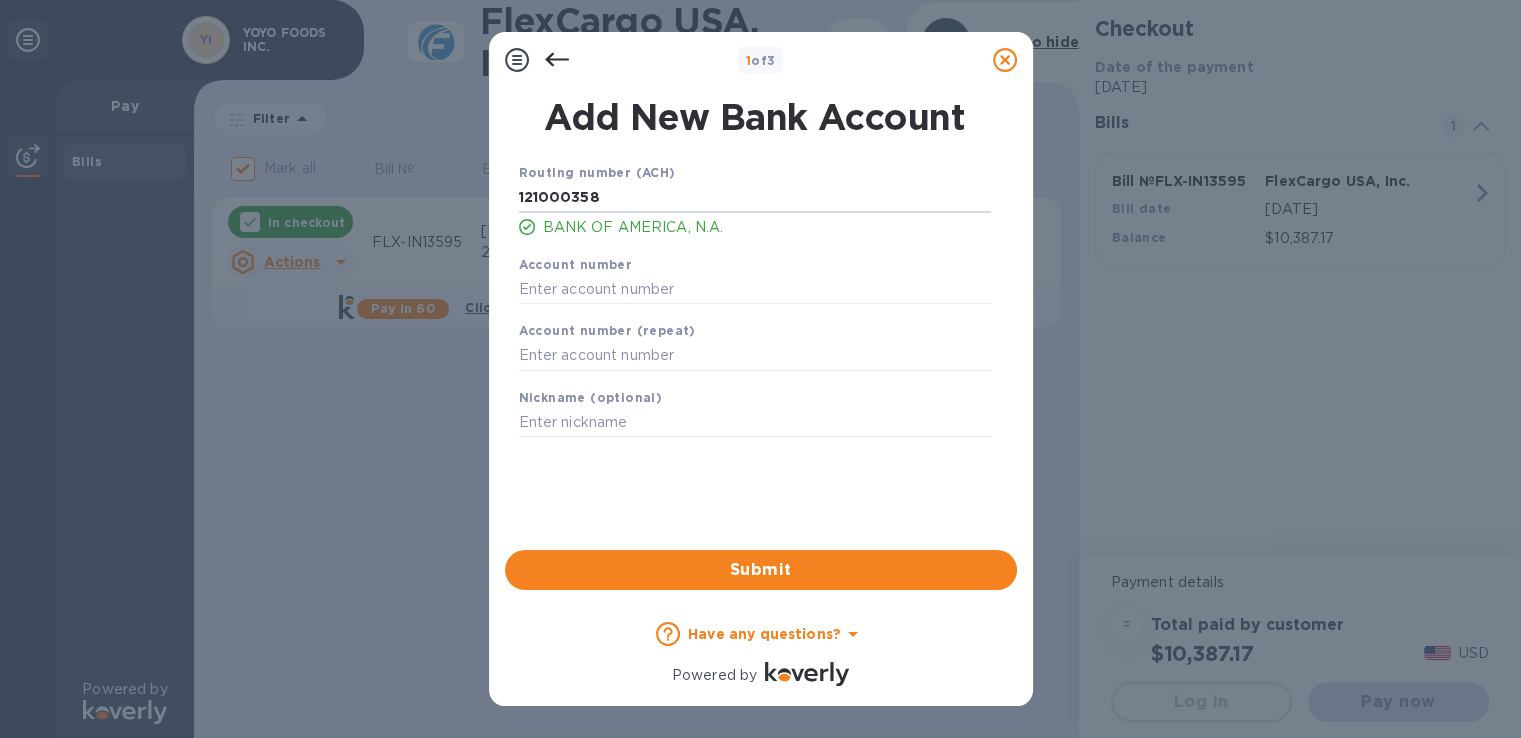 type on "121000358" 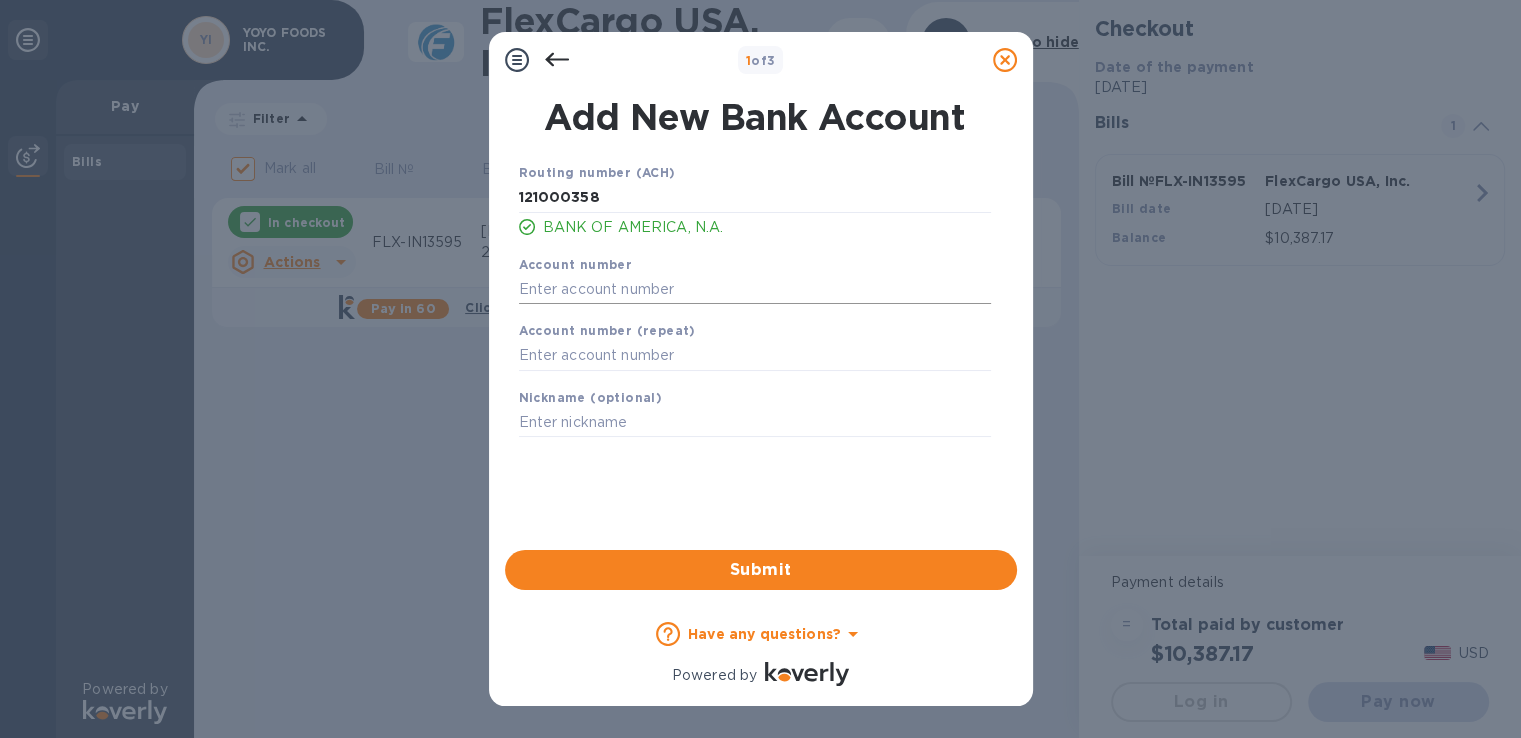 click at bounding box center [755, 289] 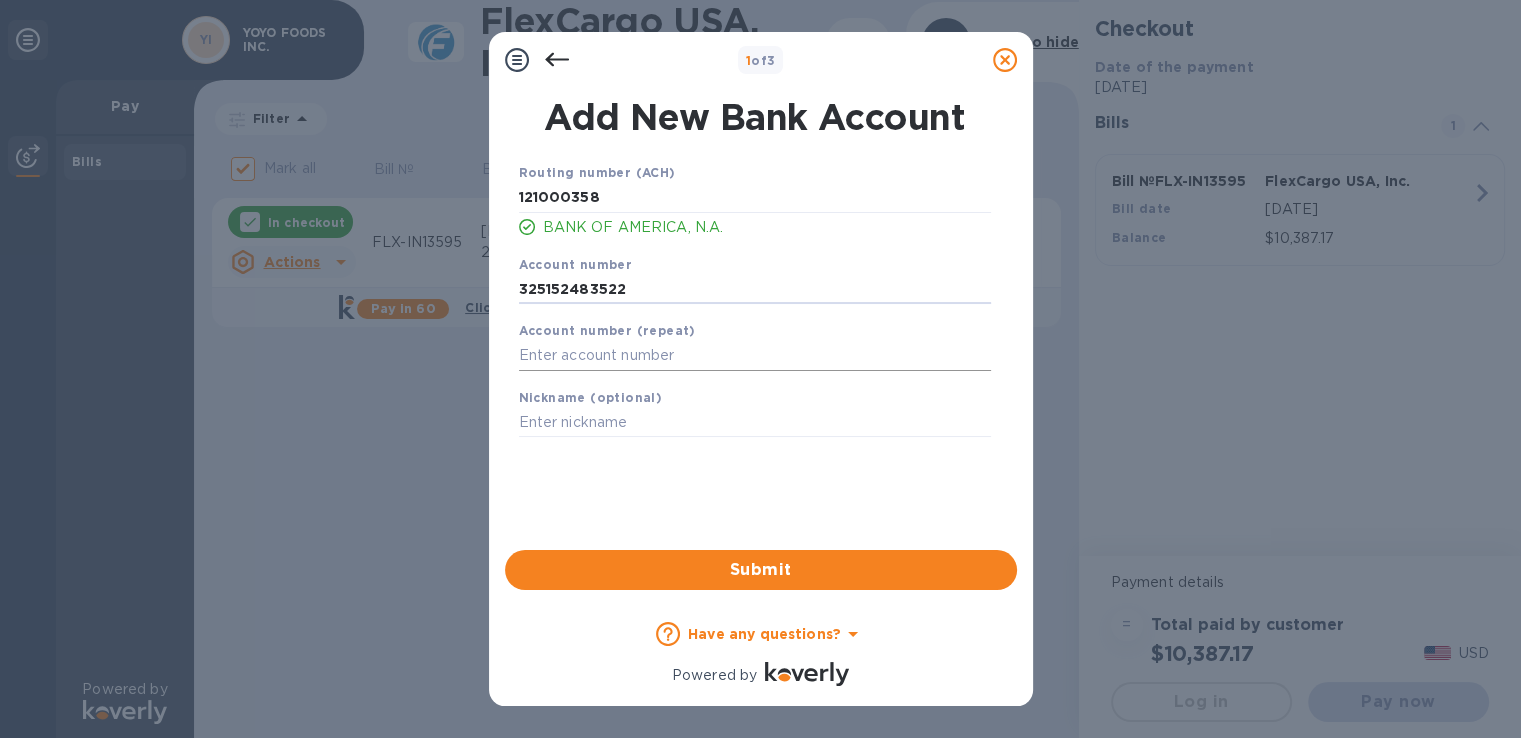 type on "325152483522" 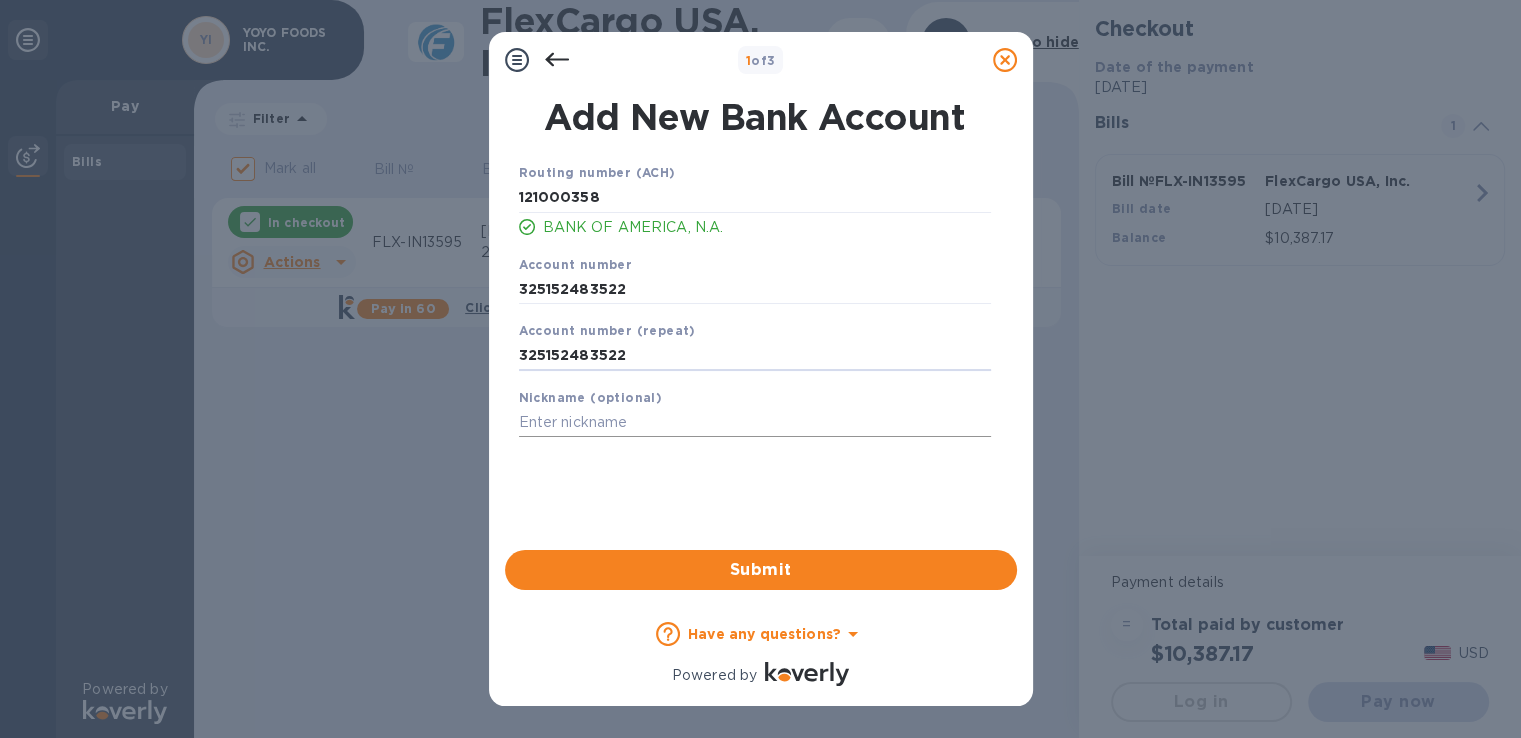 type on "325152483522" 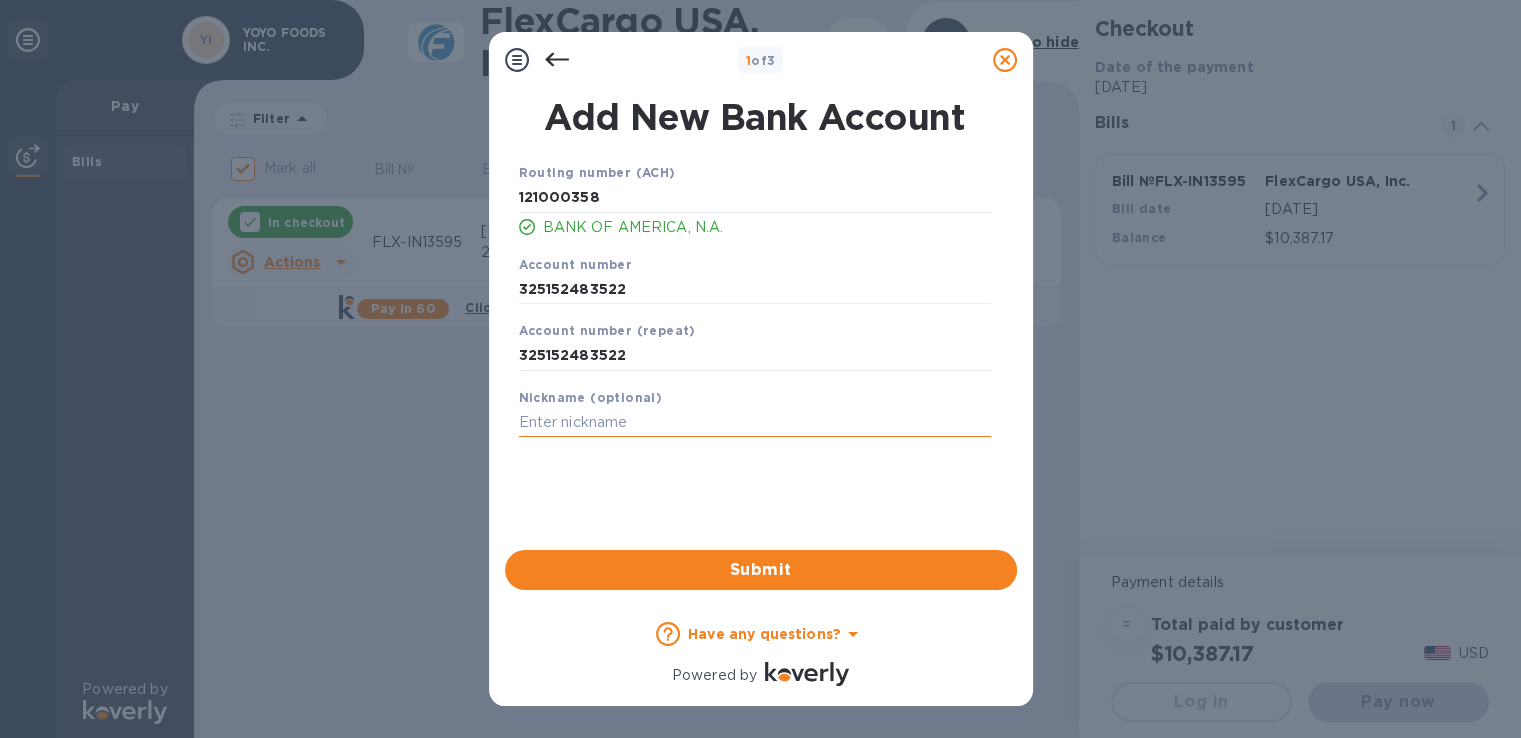 click at bounding box center (755, 423) 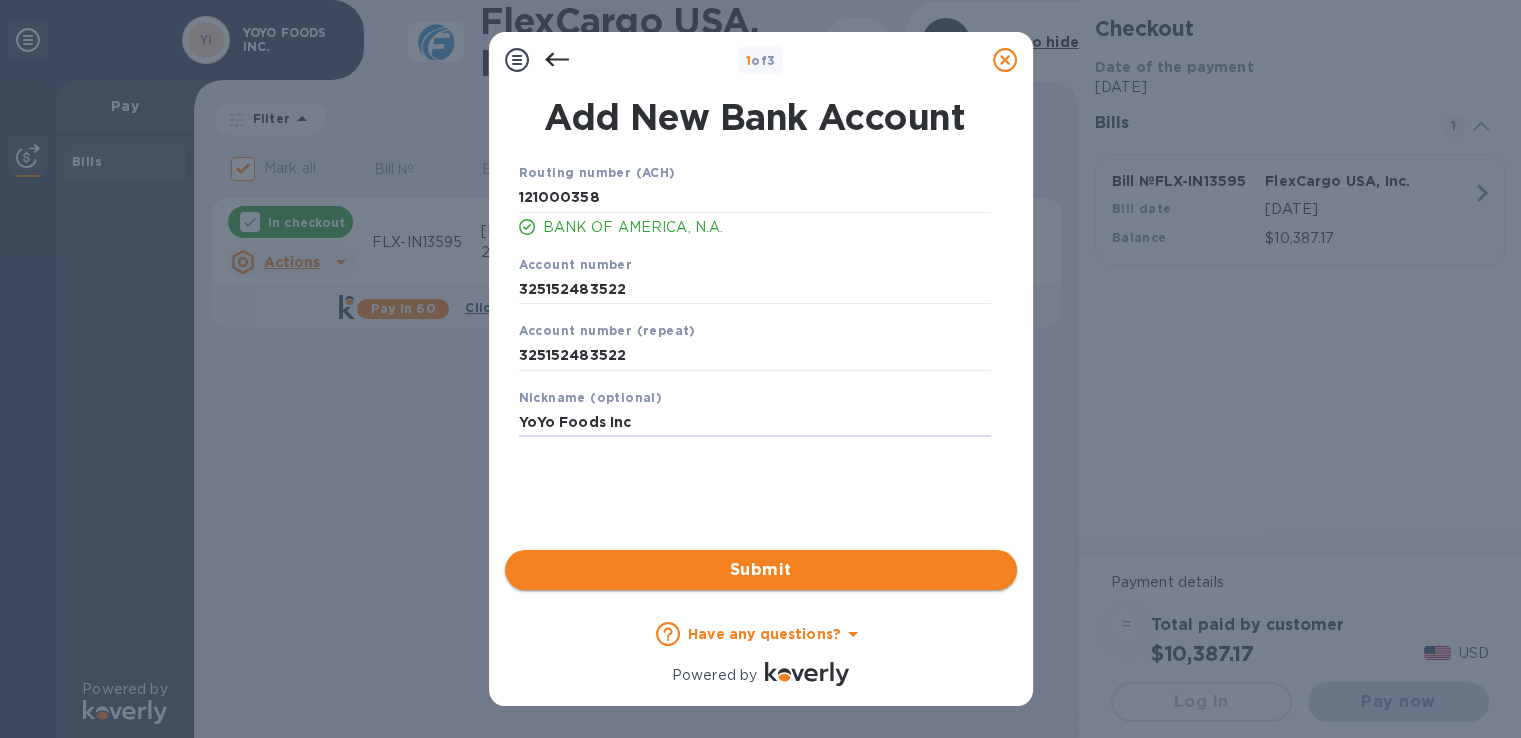 type on "YoYo Foods Inc" 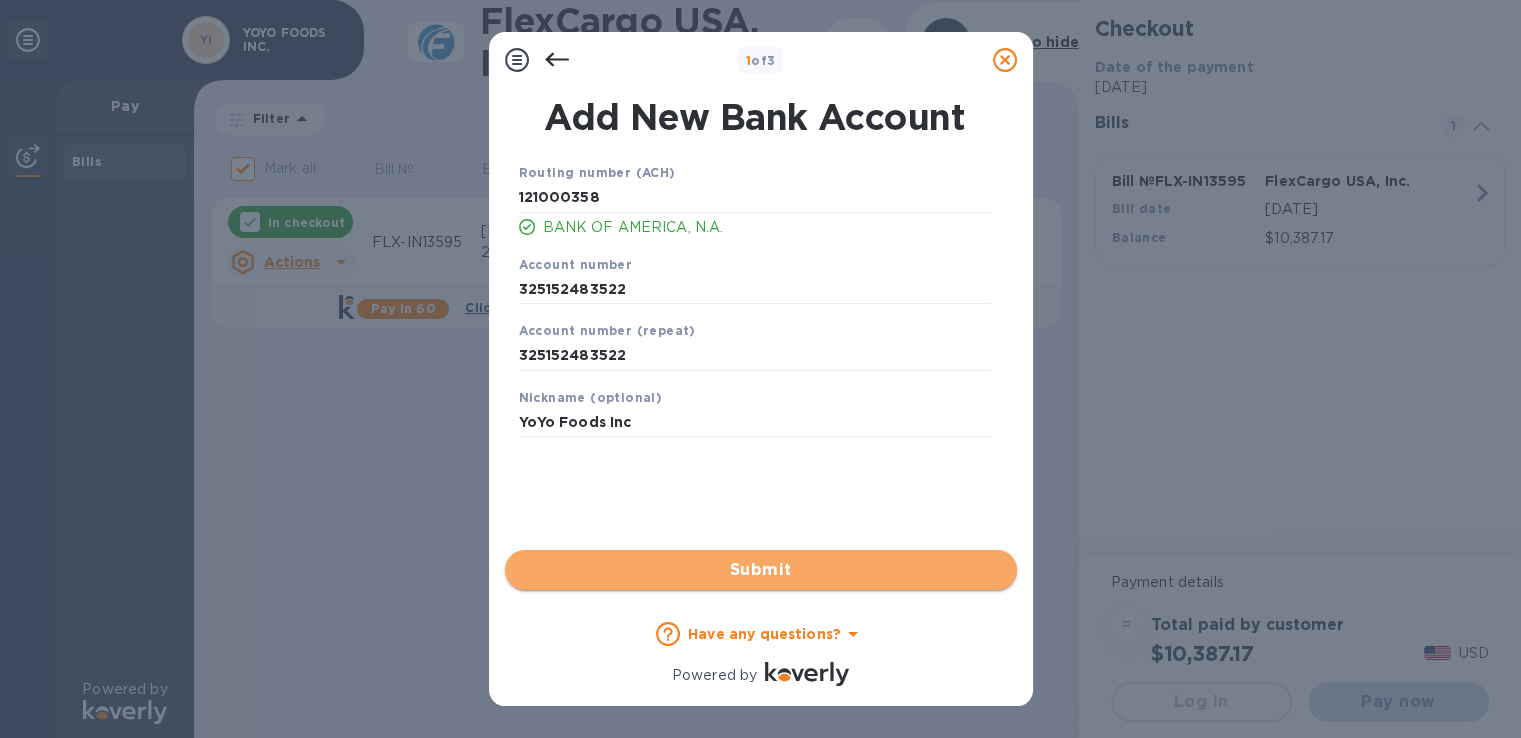 click on "Submit" at bounding box center [761, 570] 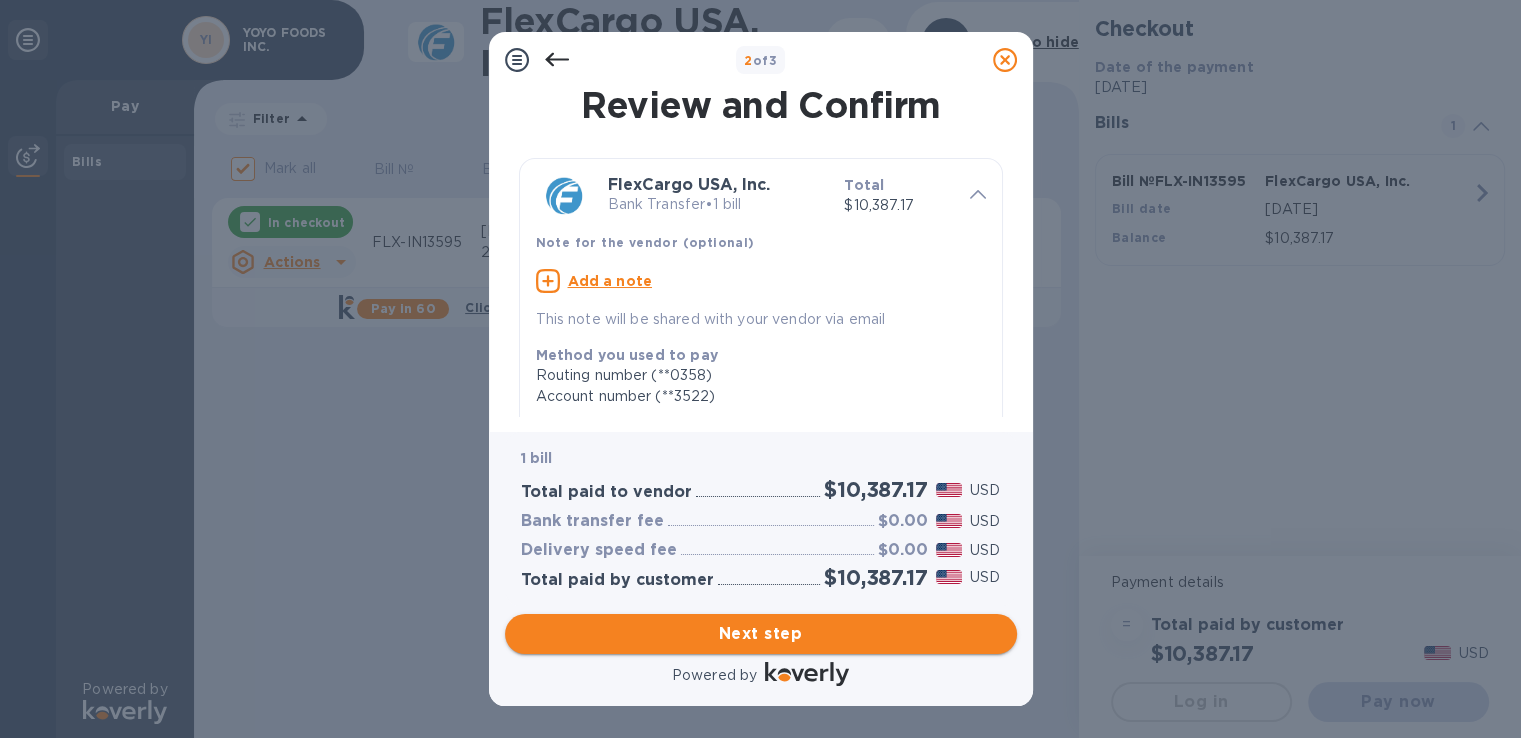 click on "Next step" at bounding box center (761, 634) 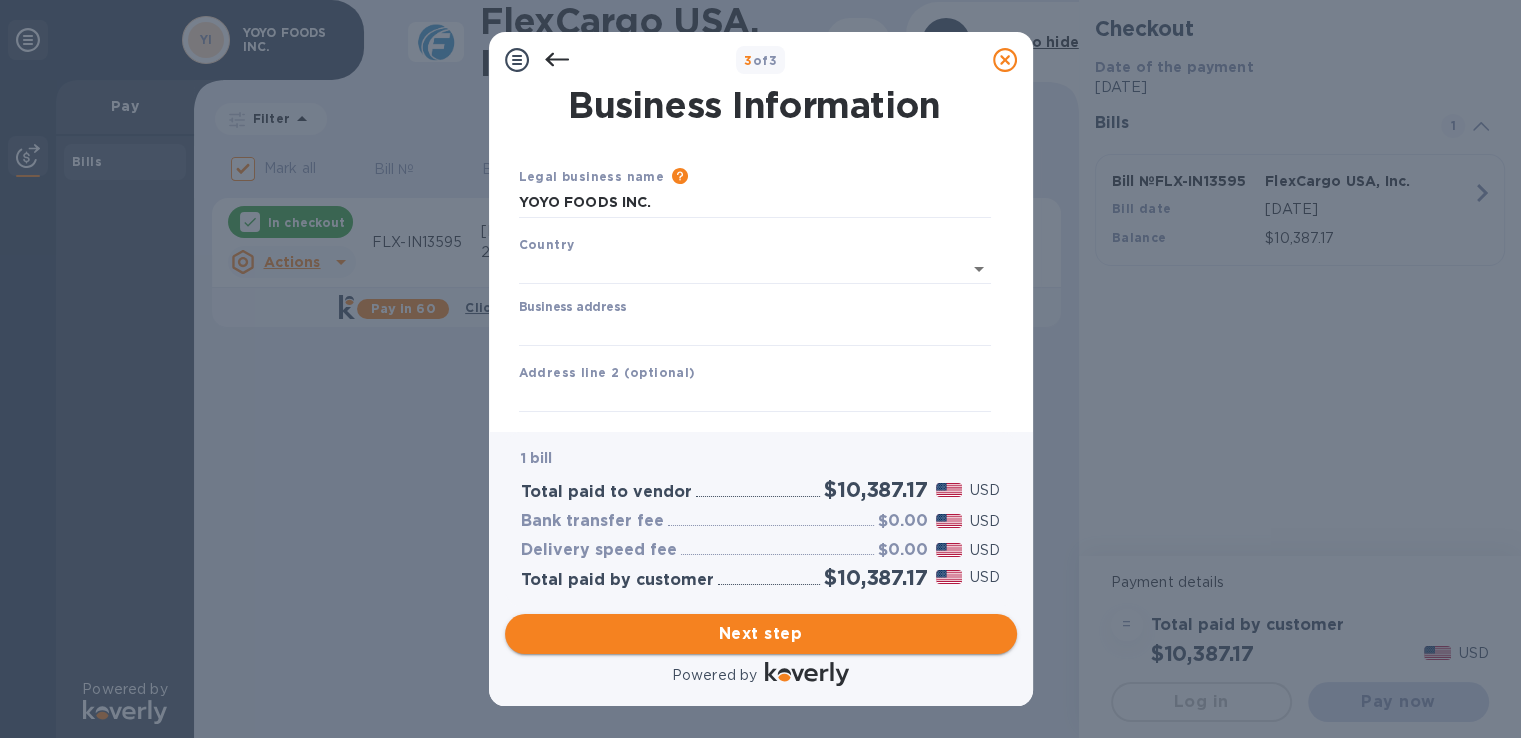type on "[GEOGRAPHIC_DATA]" 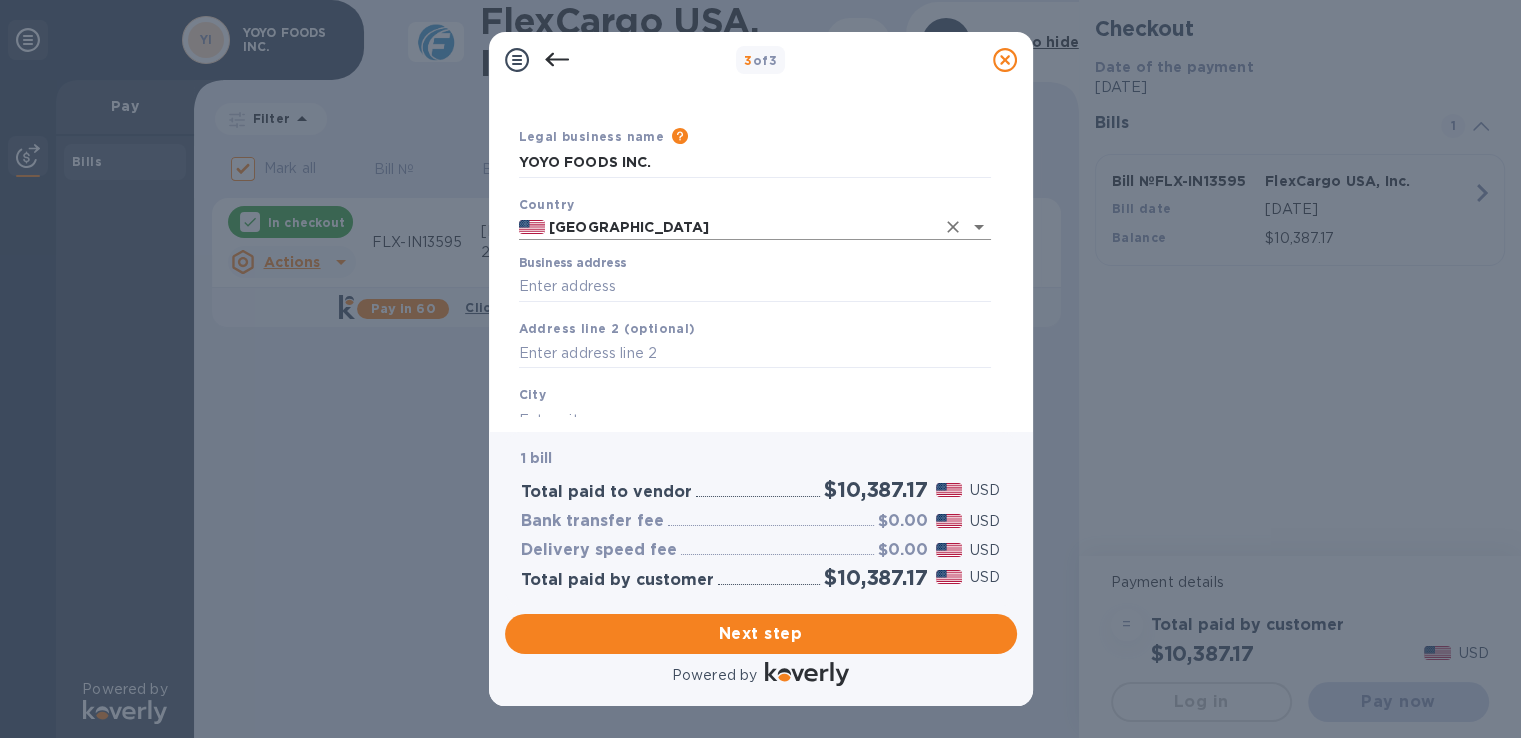 scroll, scrollTop: 100, scrollLeft: 0, axis: vertical 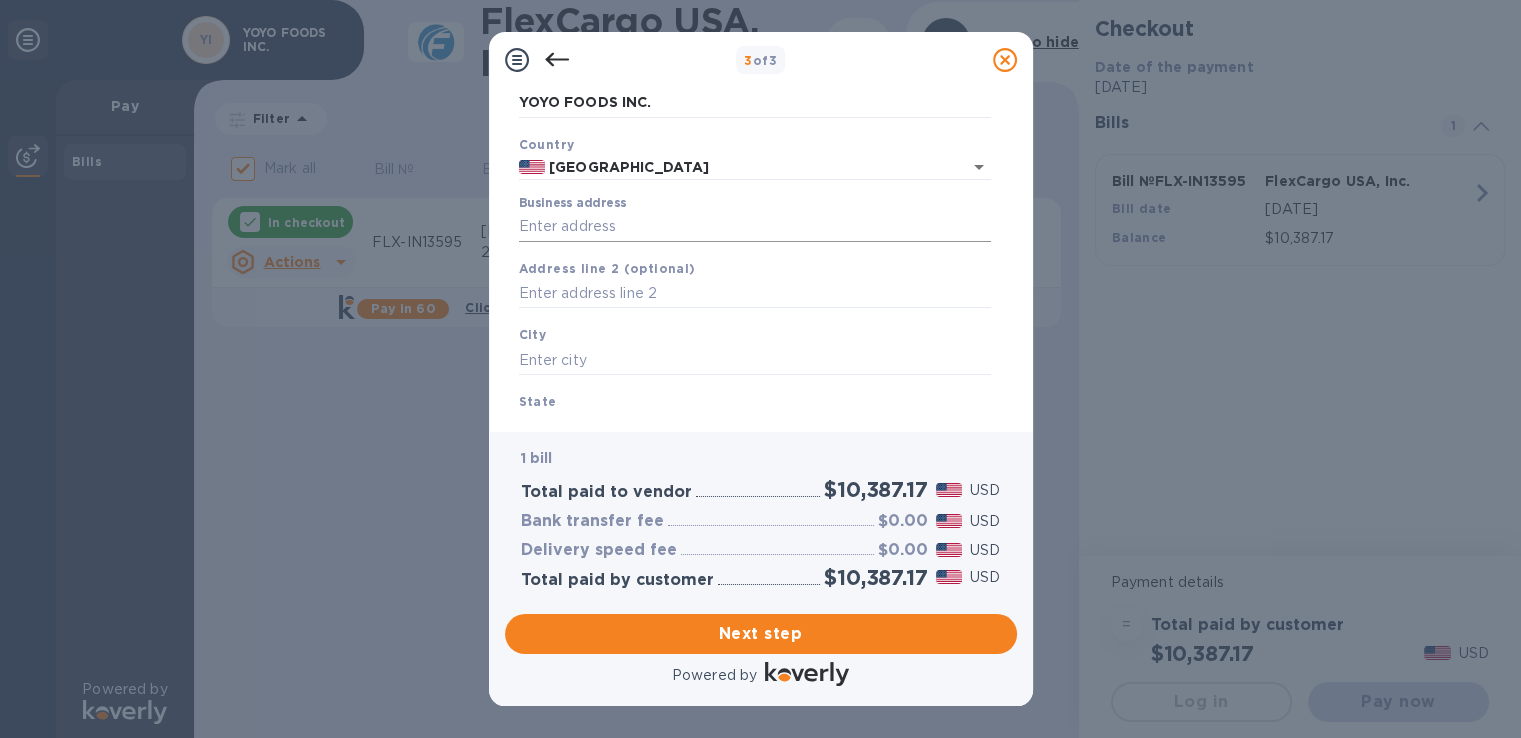 click on "Business address" at bounding box center [755, 227] 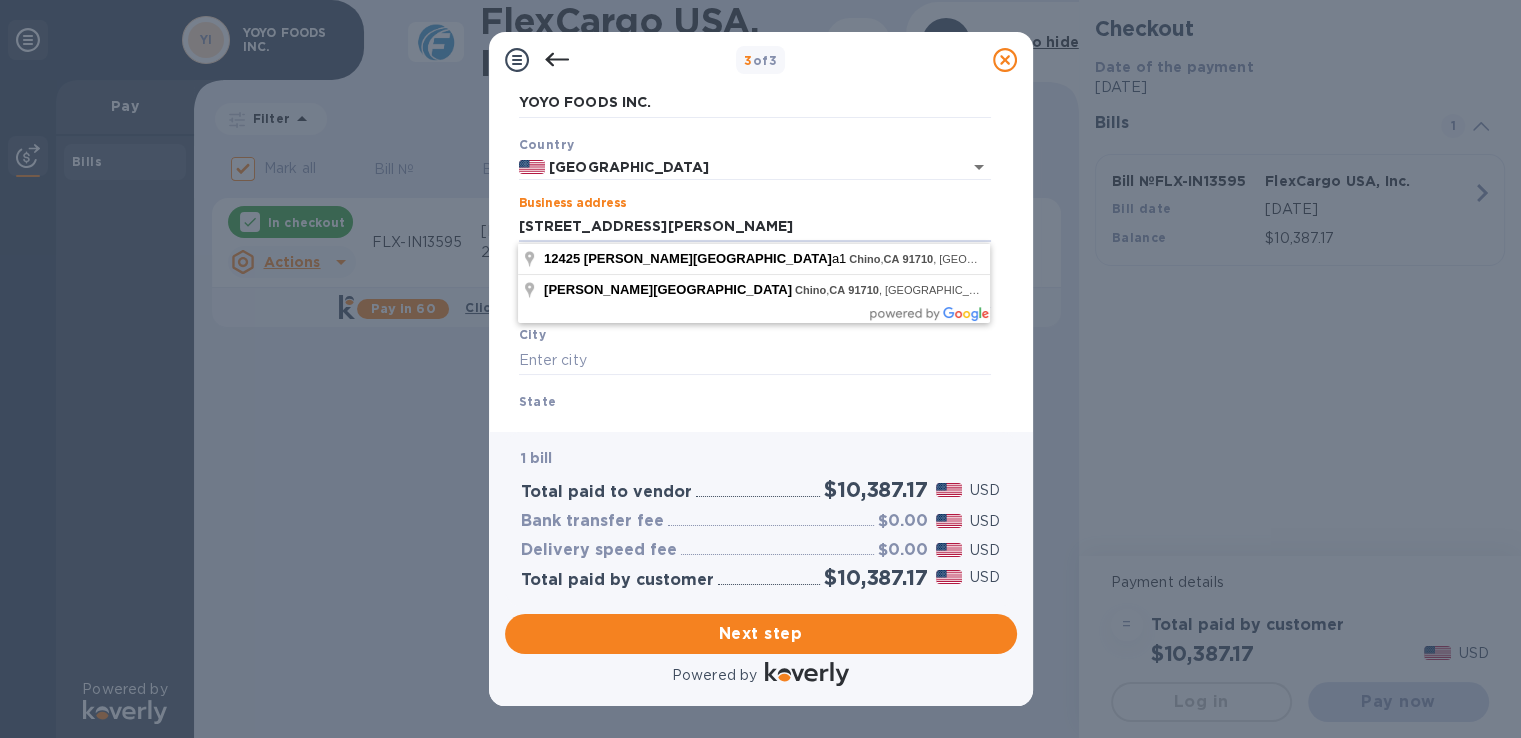 click on "City" at bounding box center (755, 349) 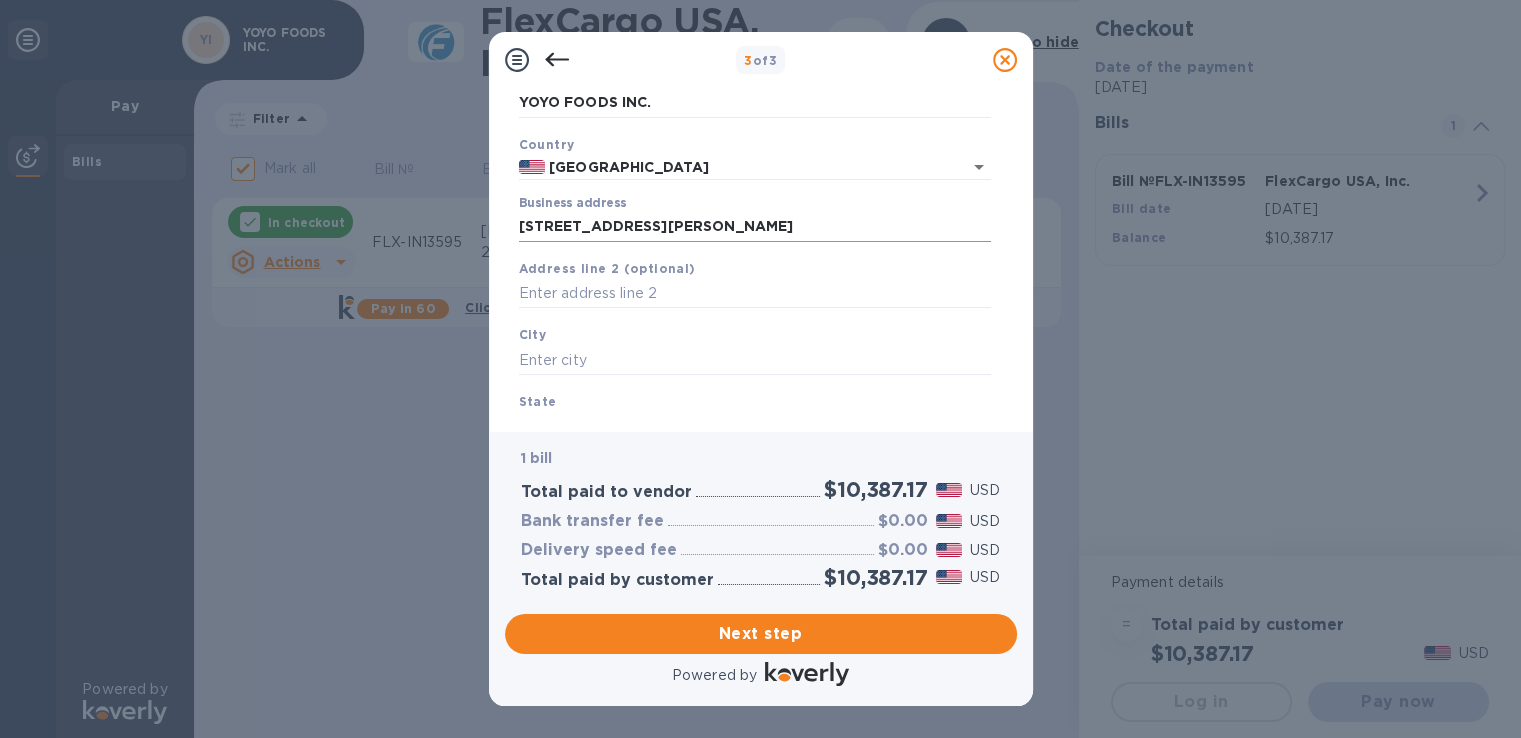 click on "[STREET_ADDRESS][PERSON_NAME]" at bounding box center [755, 227] 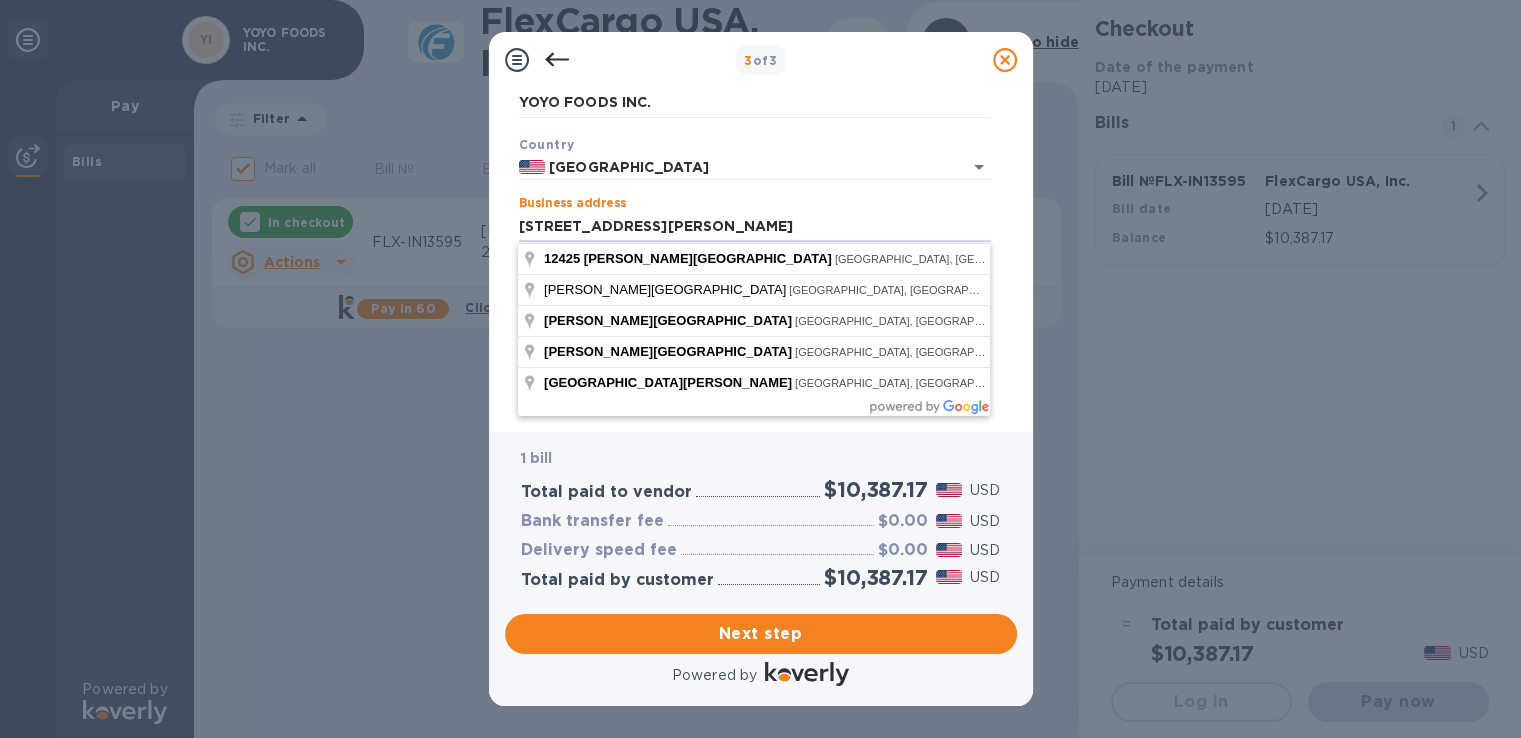 type on "[STREET_ADDRESS][PERSON_NAME]" 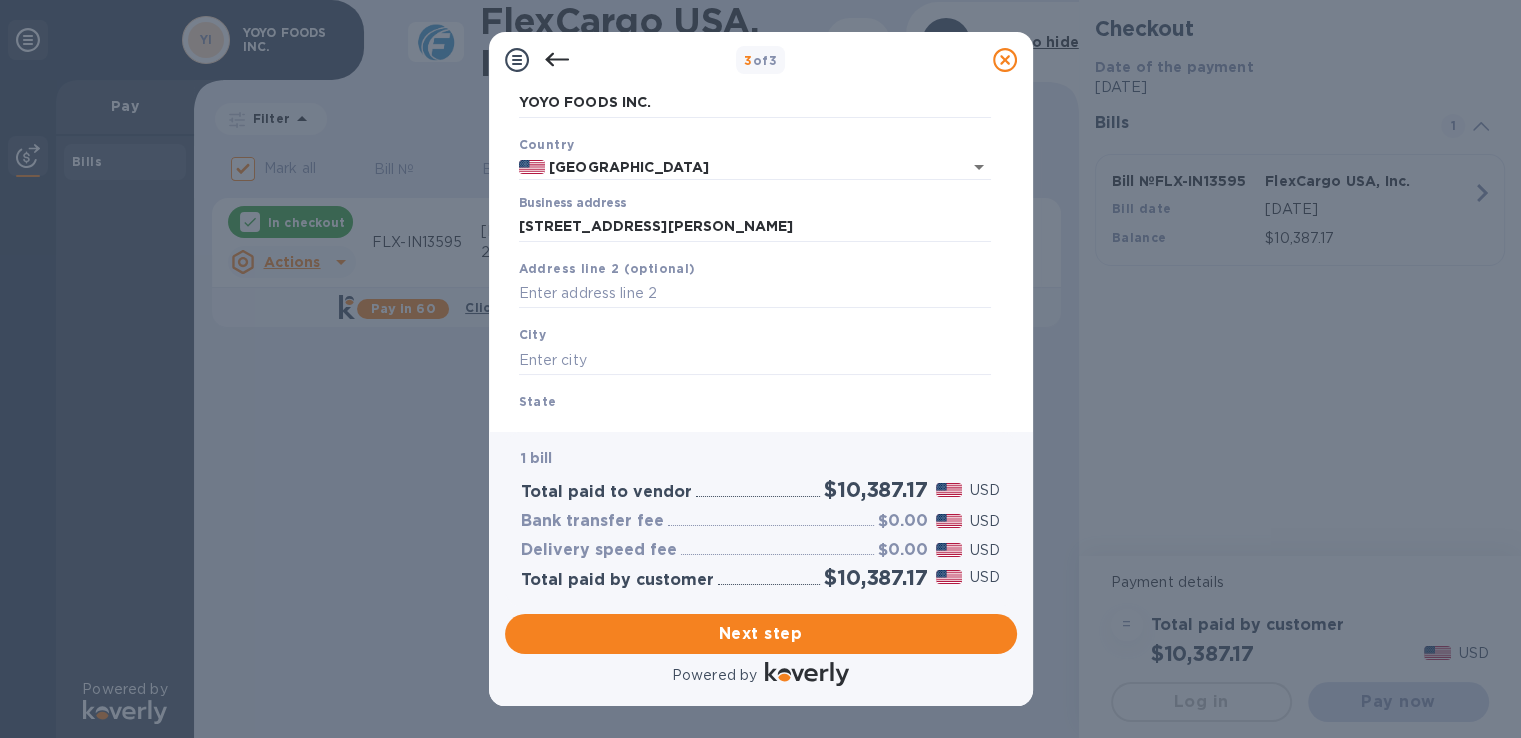 click on "City" at bounding box center (755, 349) 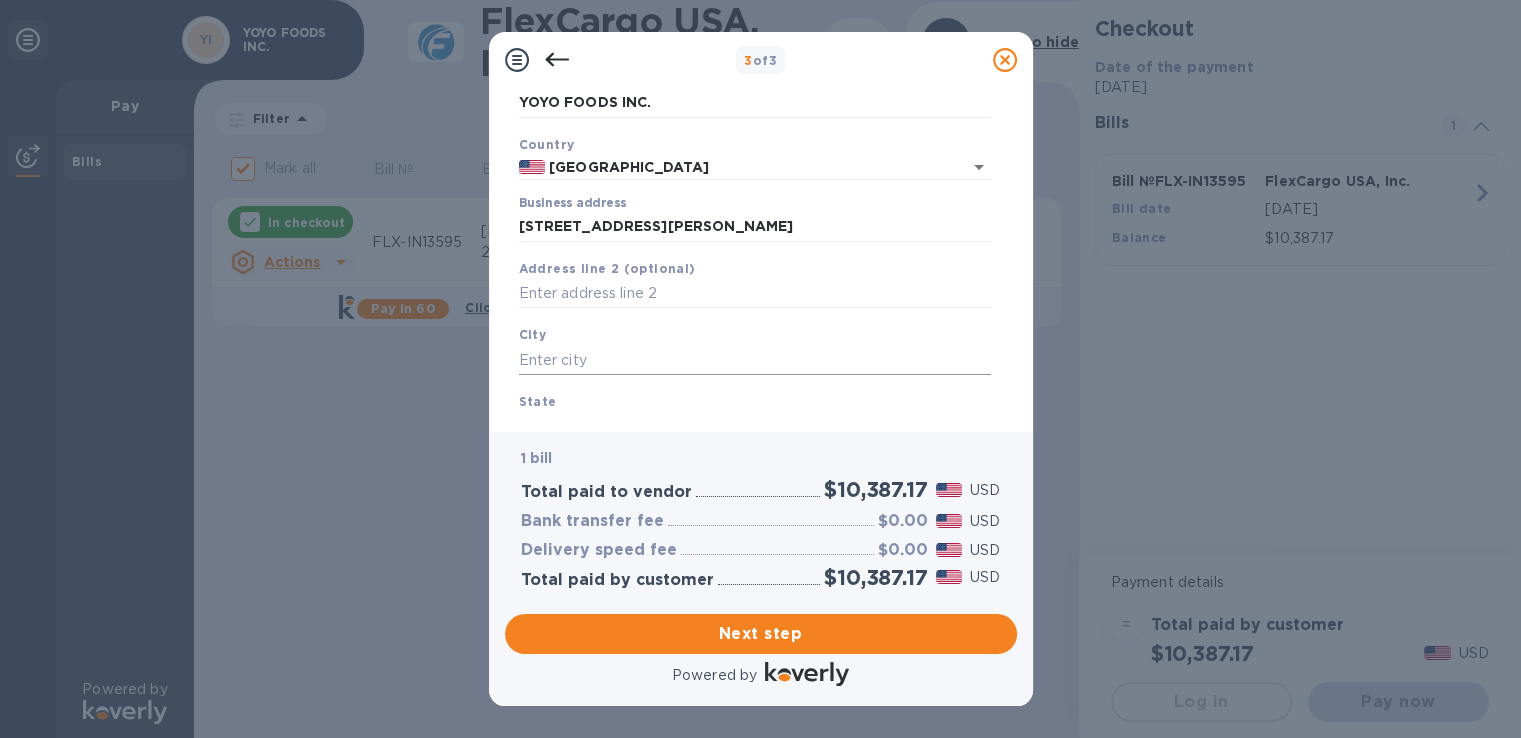 click at bounding box center [755, 360] 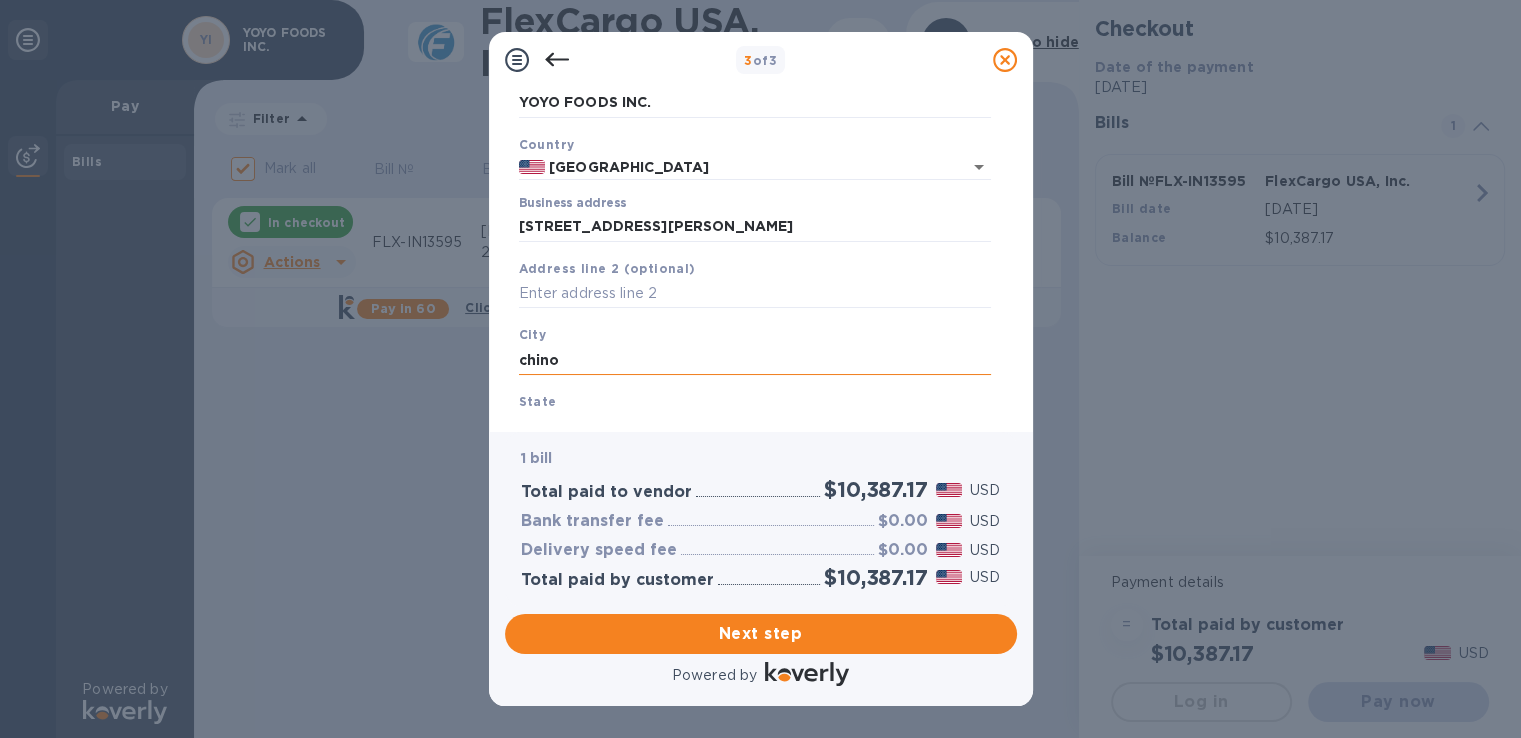 type on "chino" 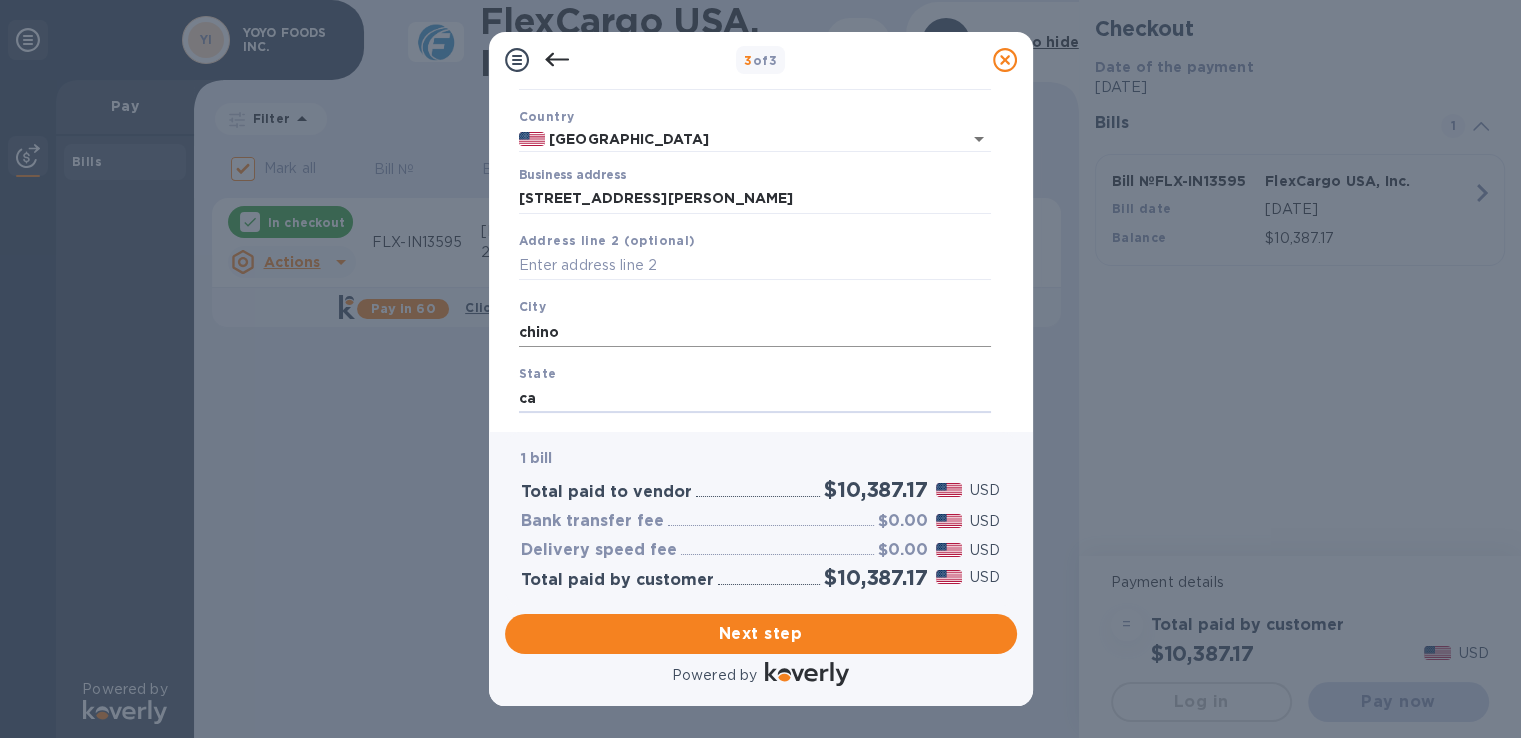 type on "ca" 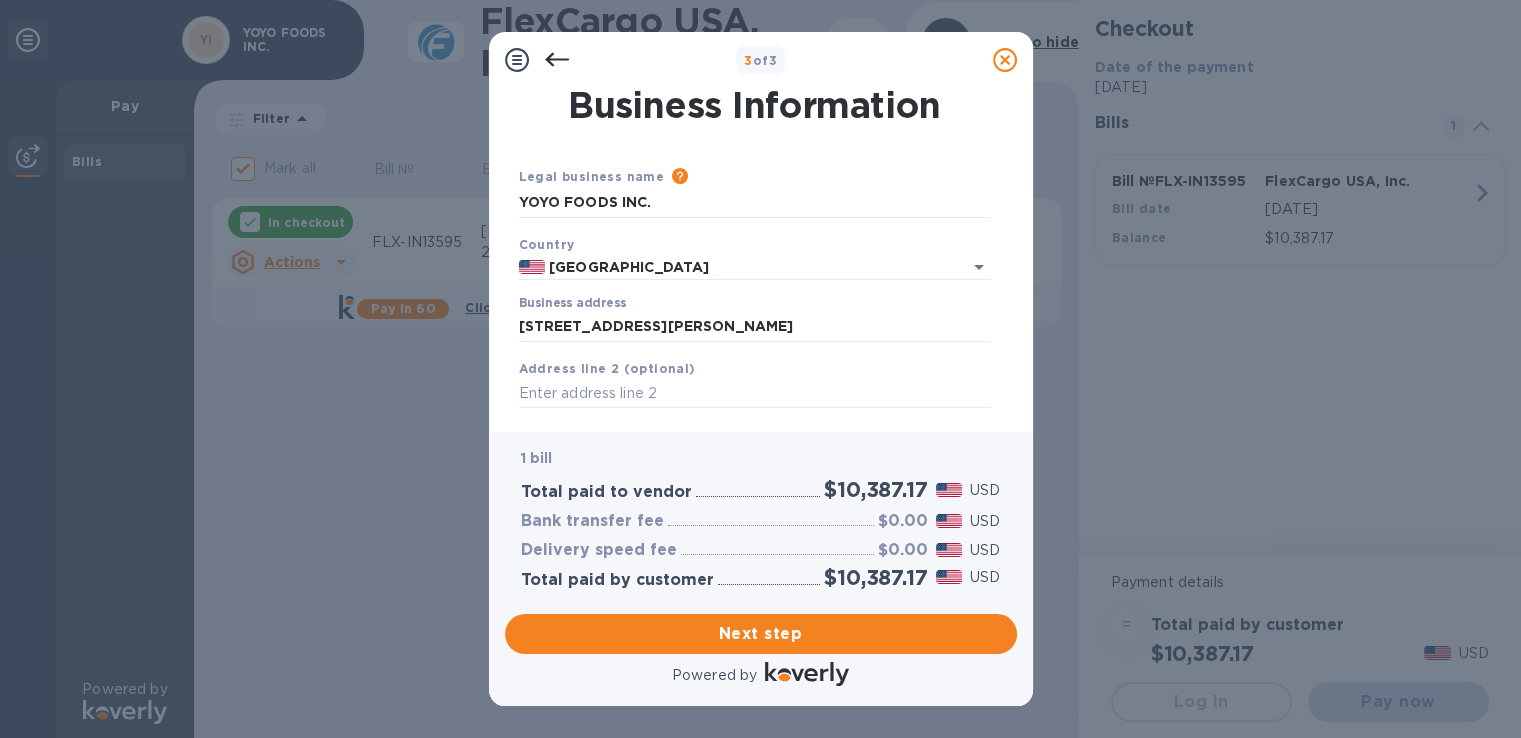 scroll, scrollTop: 243, scrollLeft: 0, axis: vertical 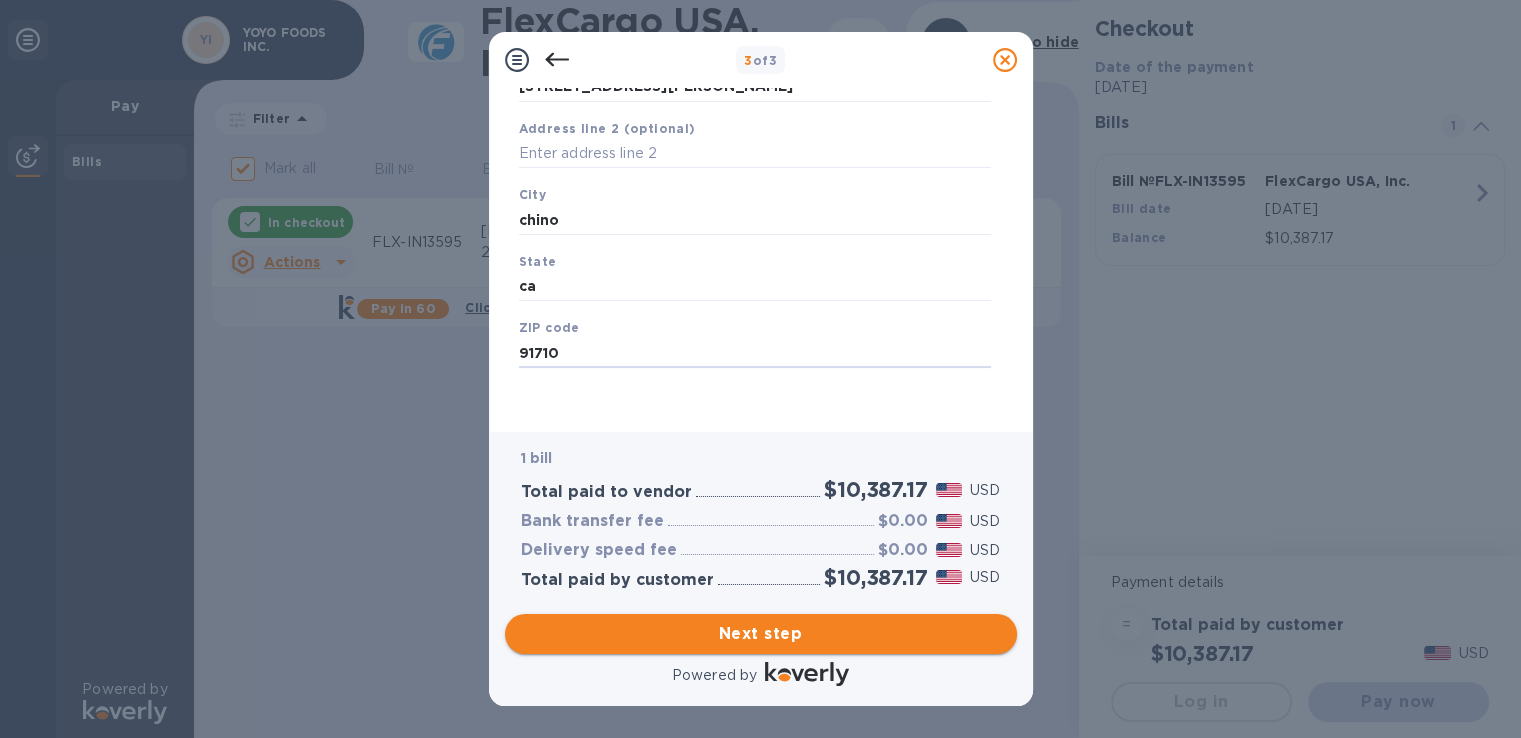 type on "91710" 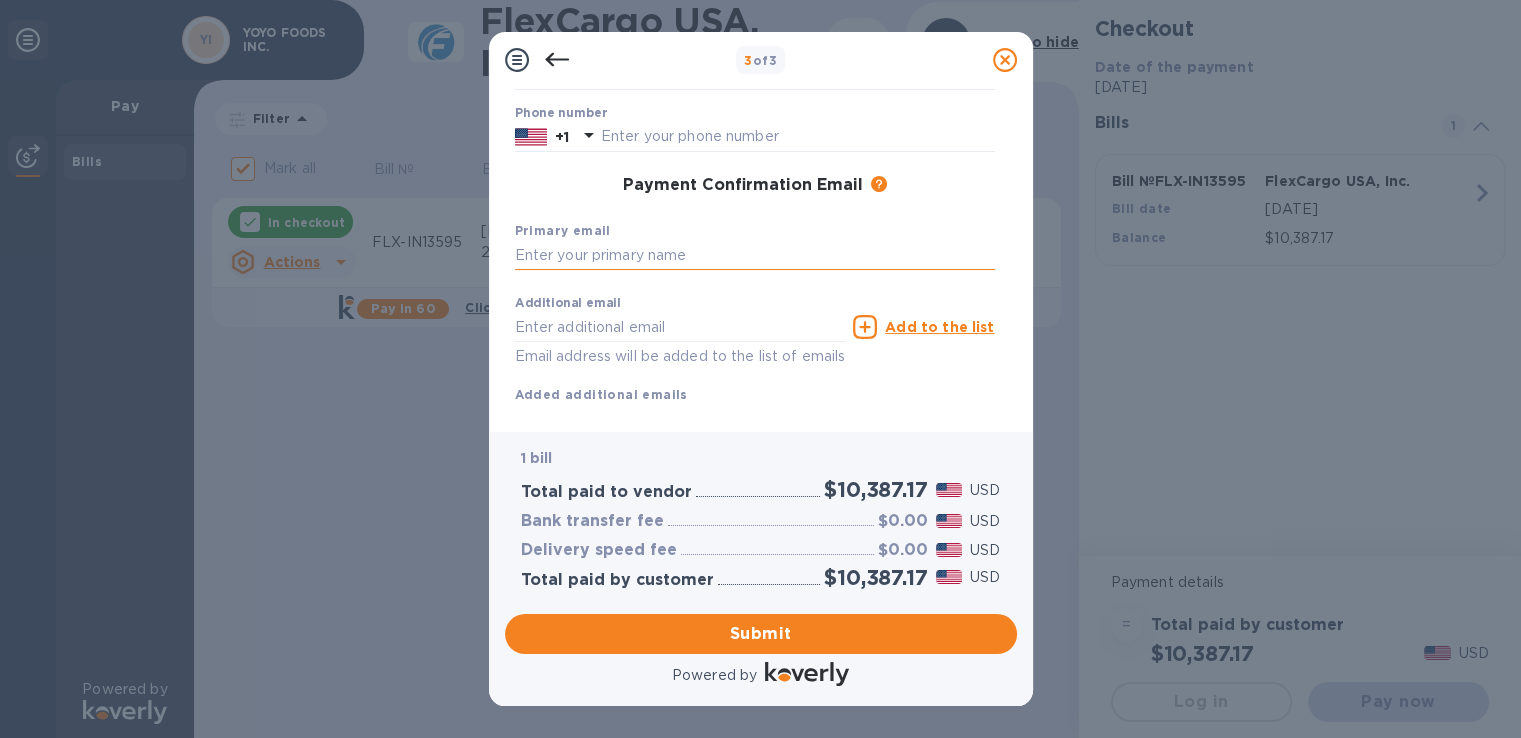 click at bounding box center (755, 256) 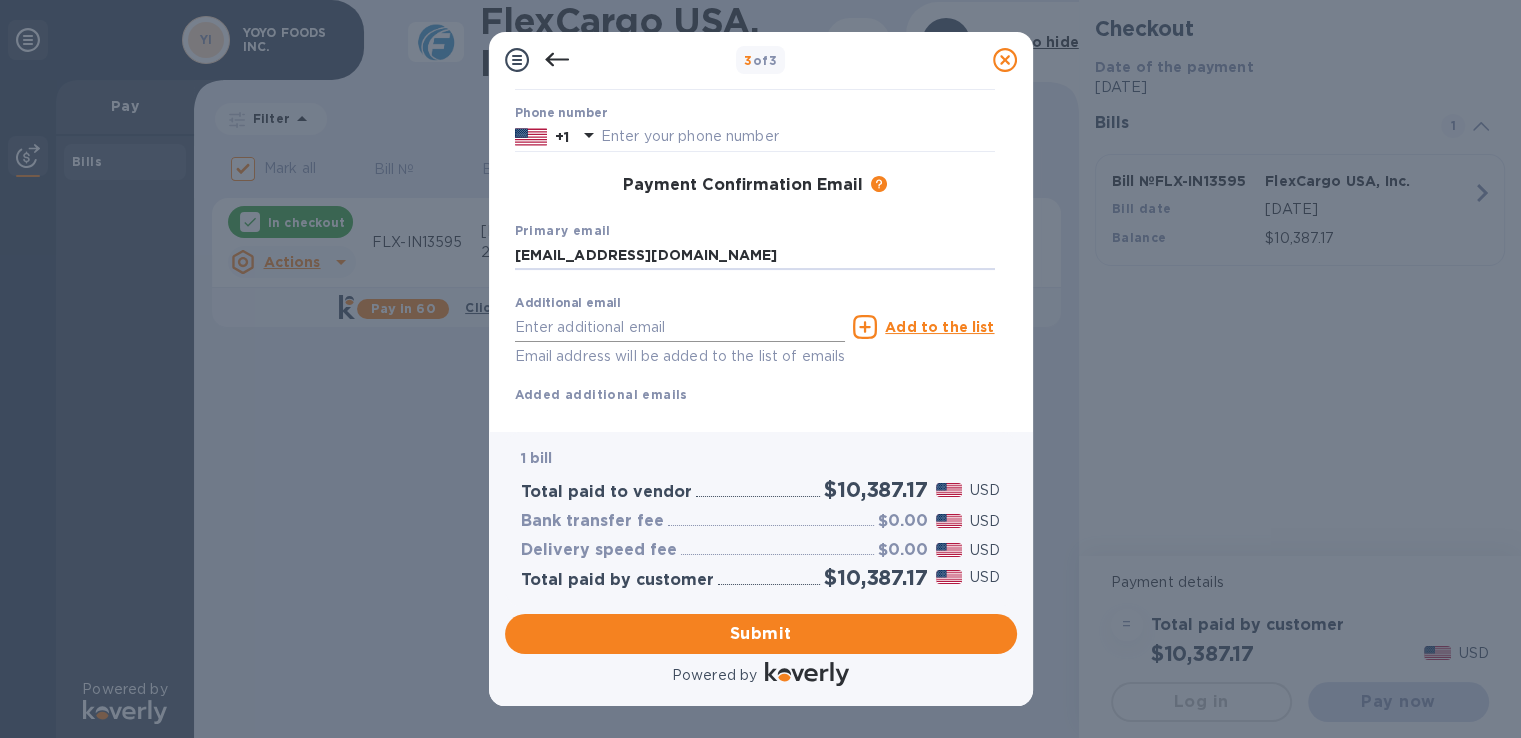 type on "[EMAIL_ADDRESS][DOMAIN_NAME]" 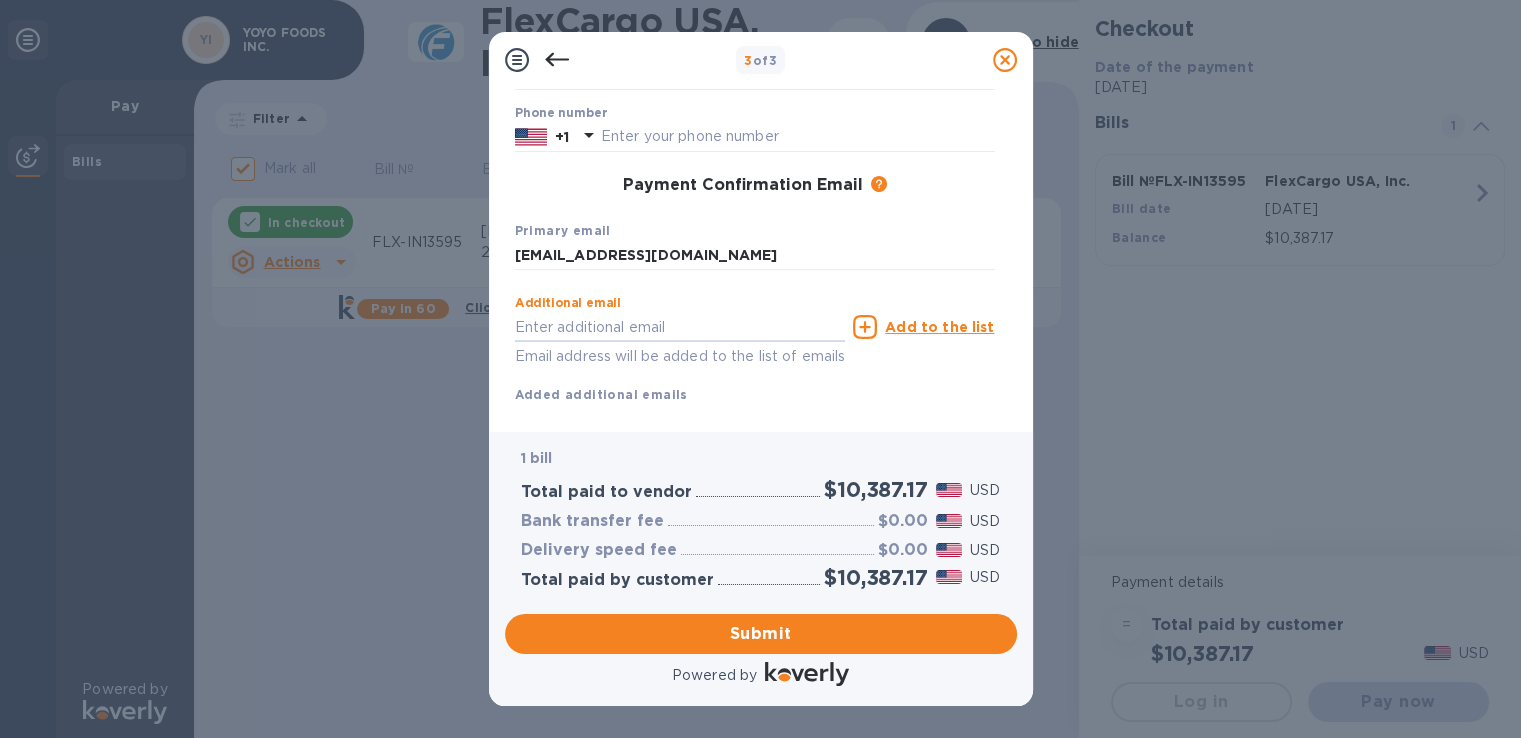 click on "Additional email Email address will be added to the list of emails Add to the list Added additional emails" at bounding box center (755, 345) 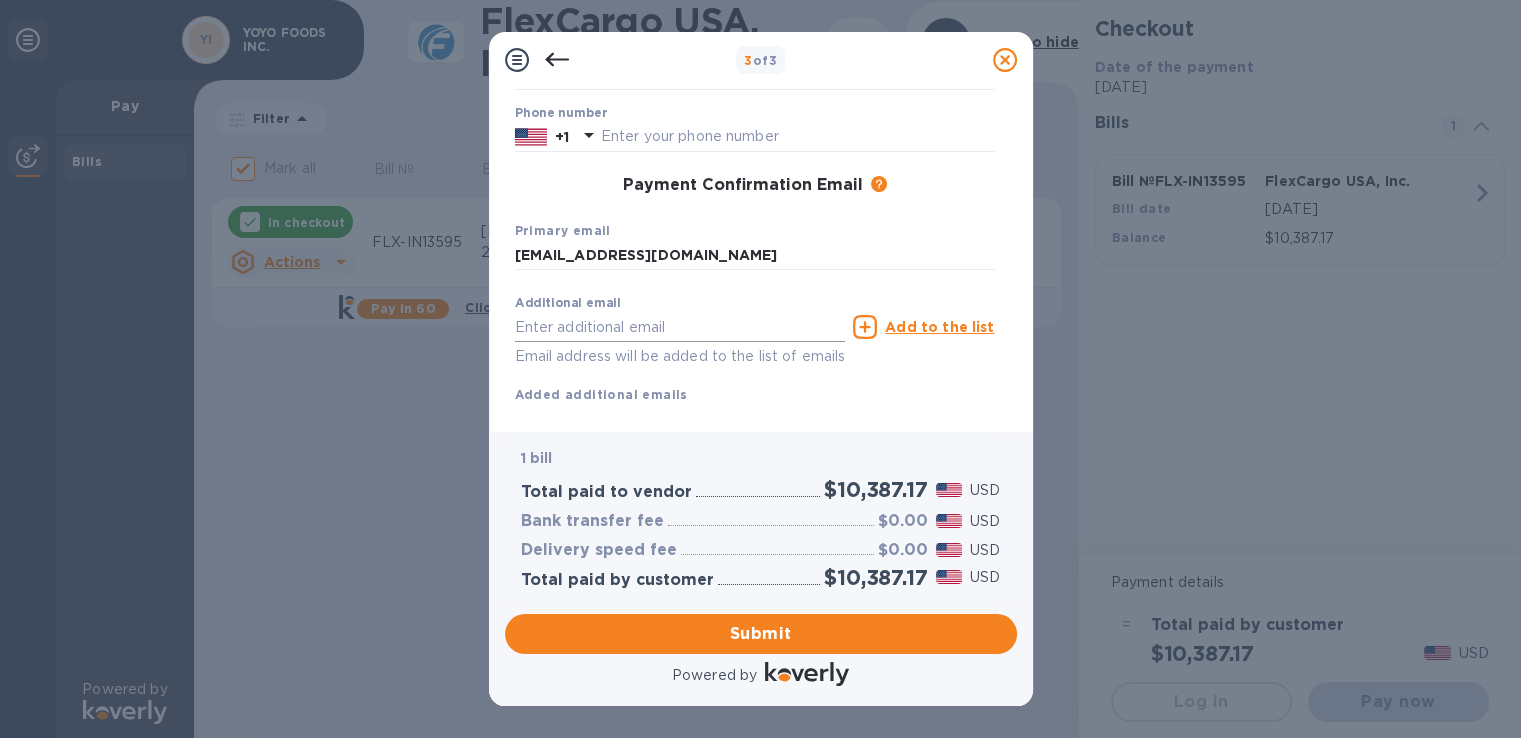 click at bounding box center (680, 327) 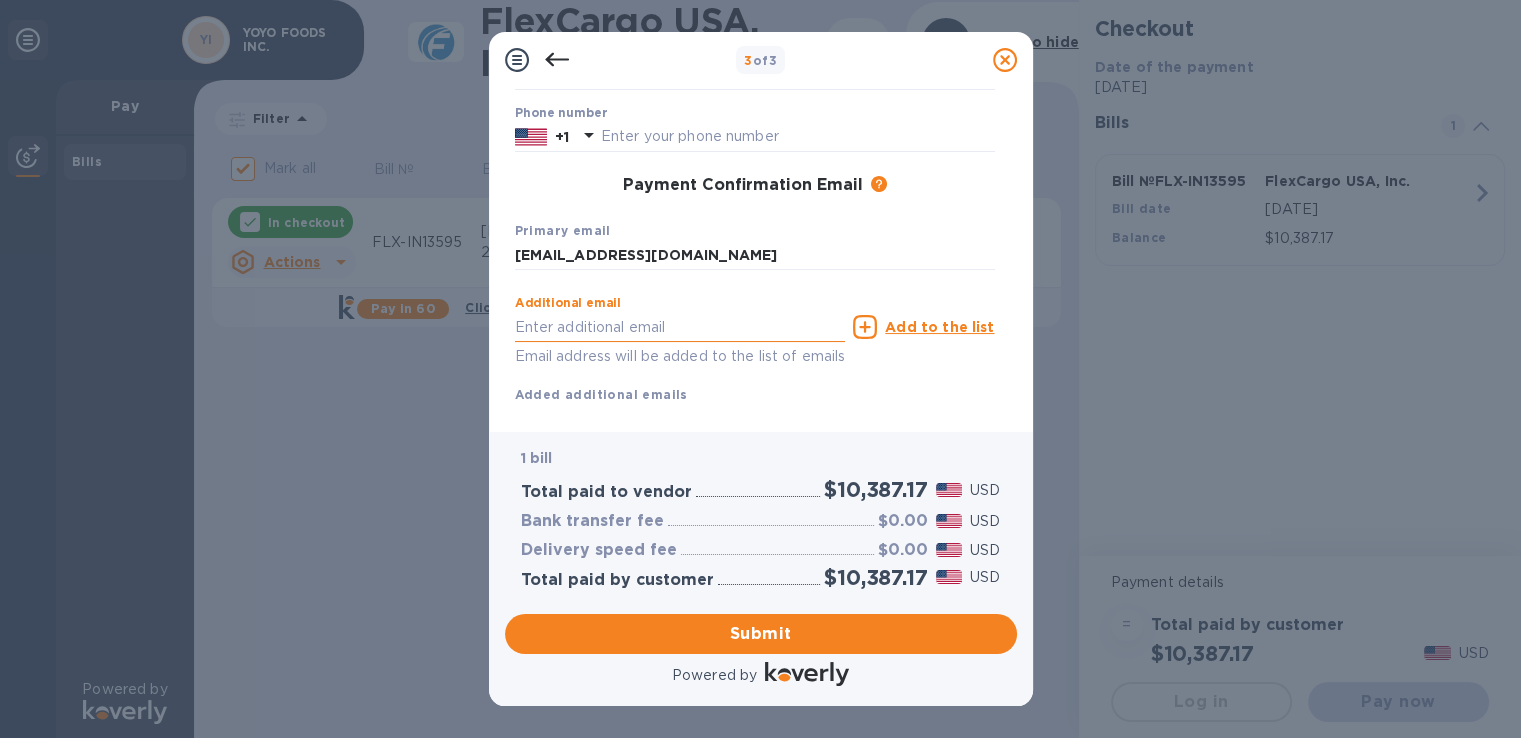 click at bounding box center [680, 327] 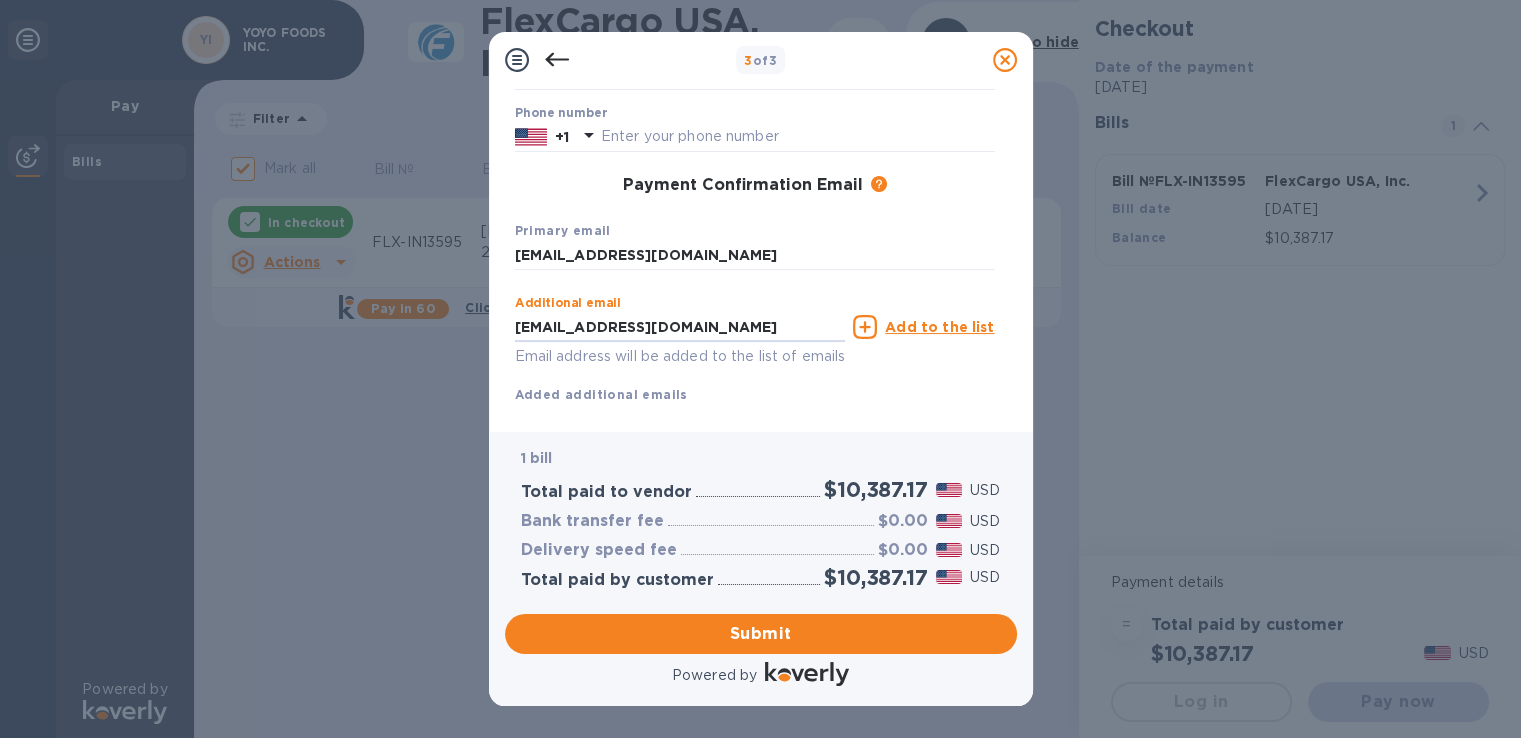 type on "[EMAIL_ADDRESS][DOMAIN_NAME]" 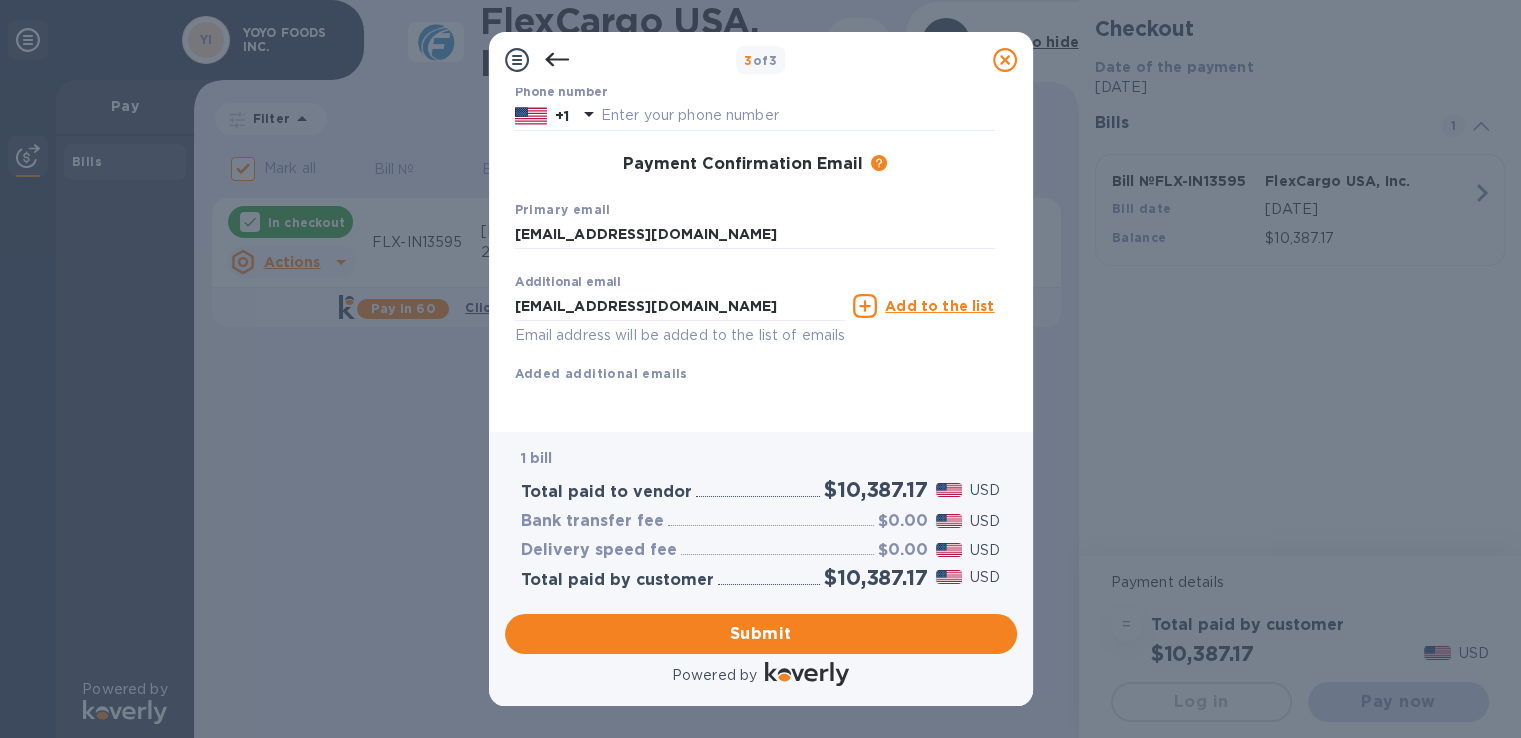 scroll, scrollTop: 289, scrollLeft: 0, axis: vertical 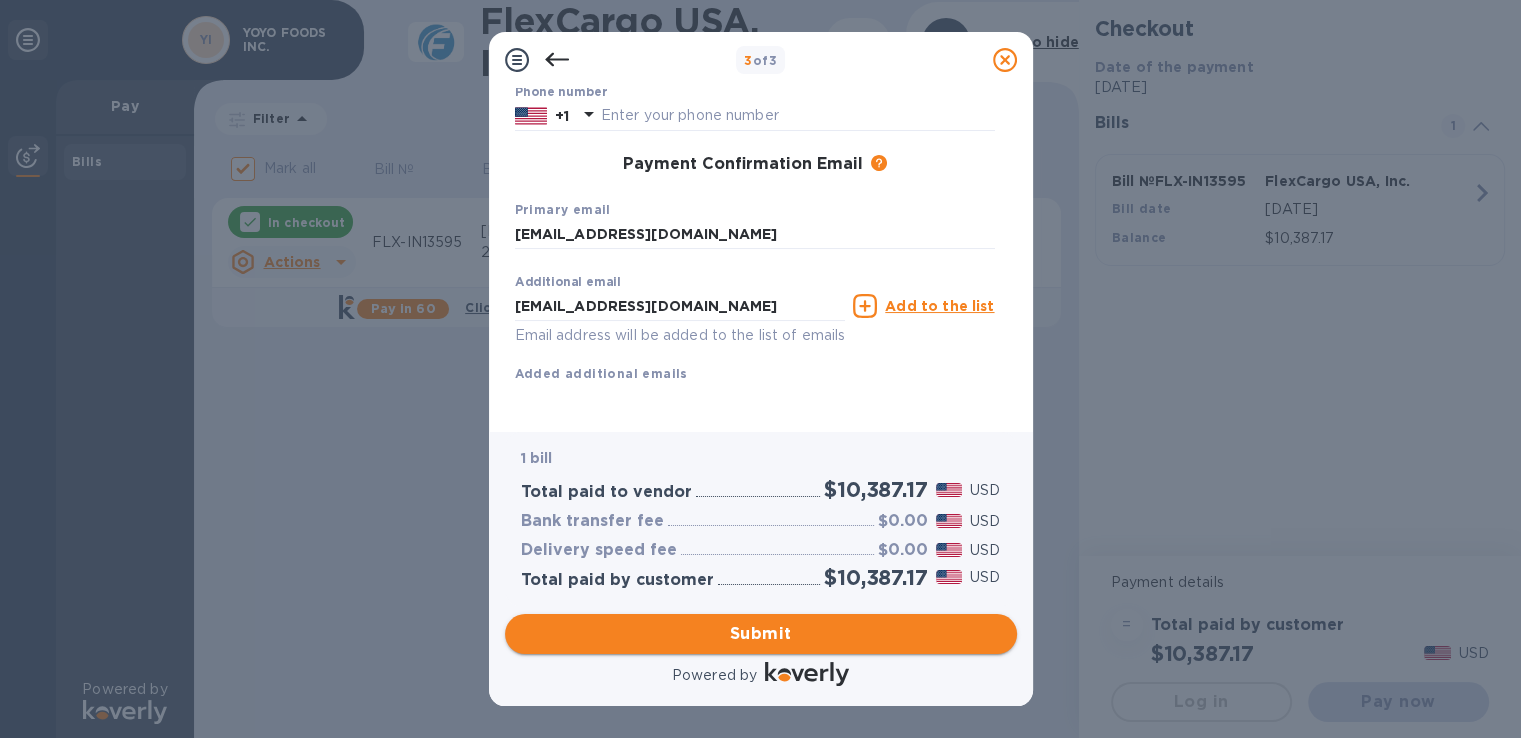 click on "Submit" at bounding box center (761, 634) 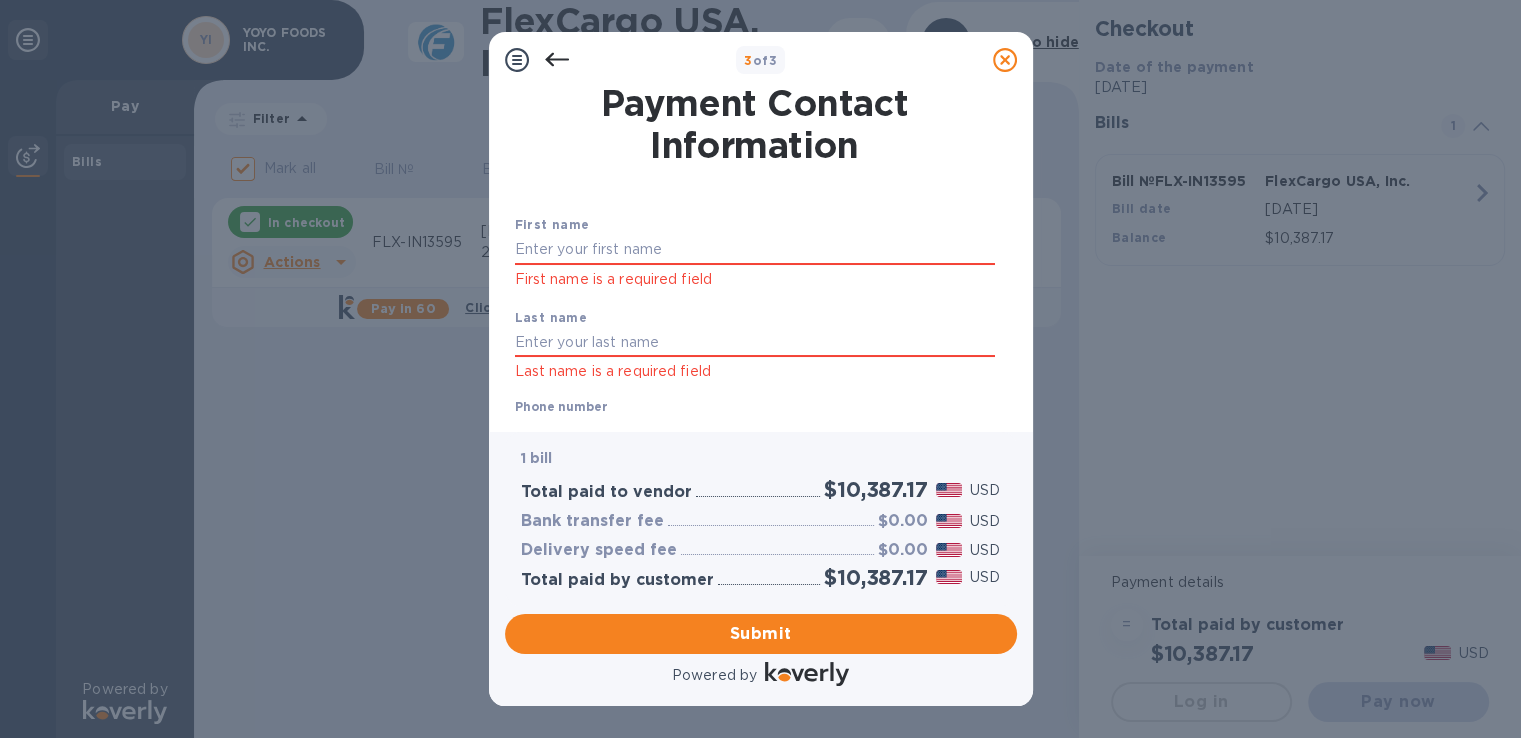 scroll, scrollTop: 0, scrollLeft: 0, axis: both 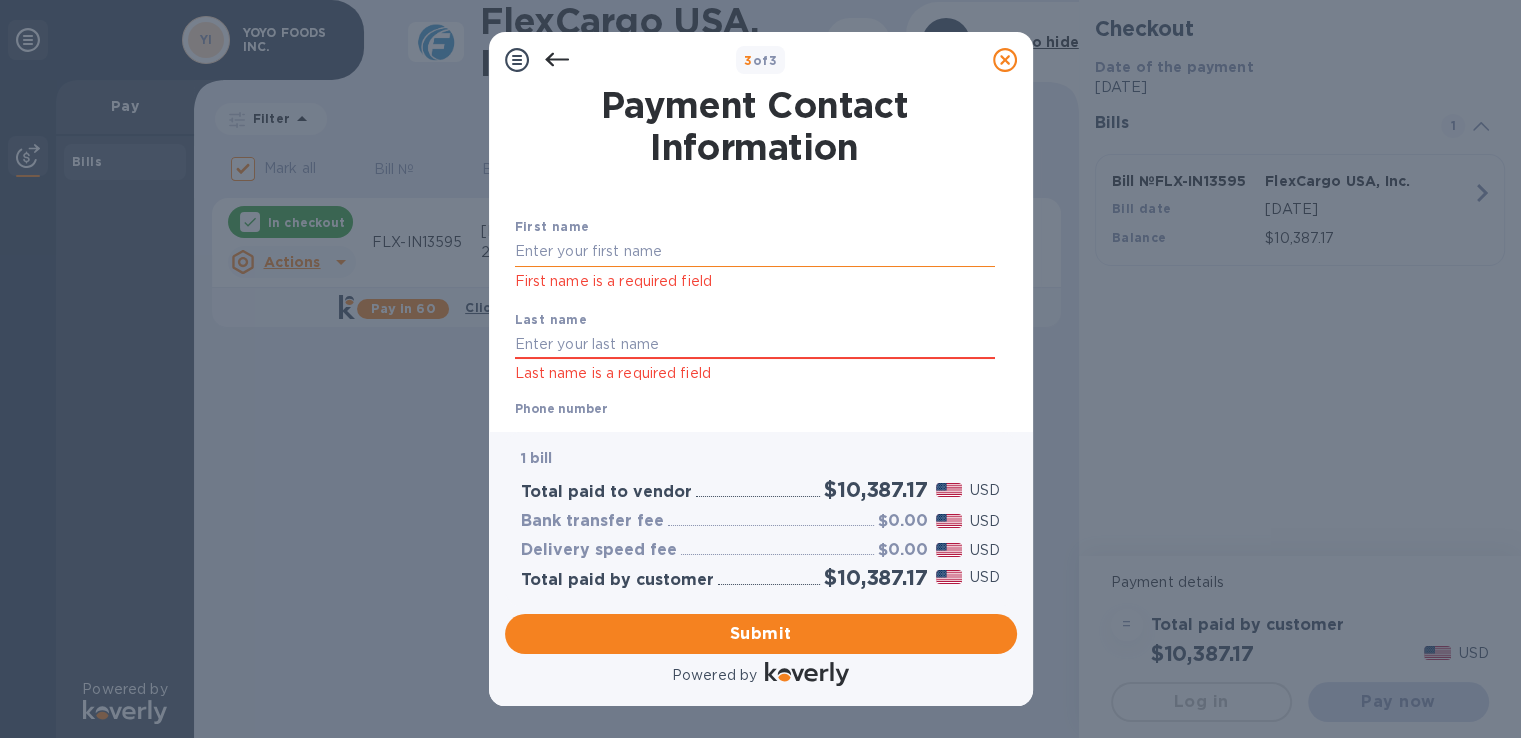 click at bounding box center (755, 252) 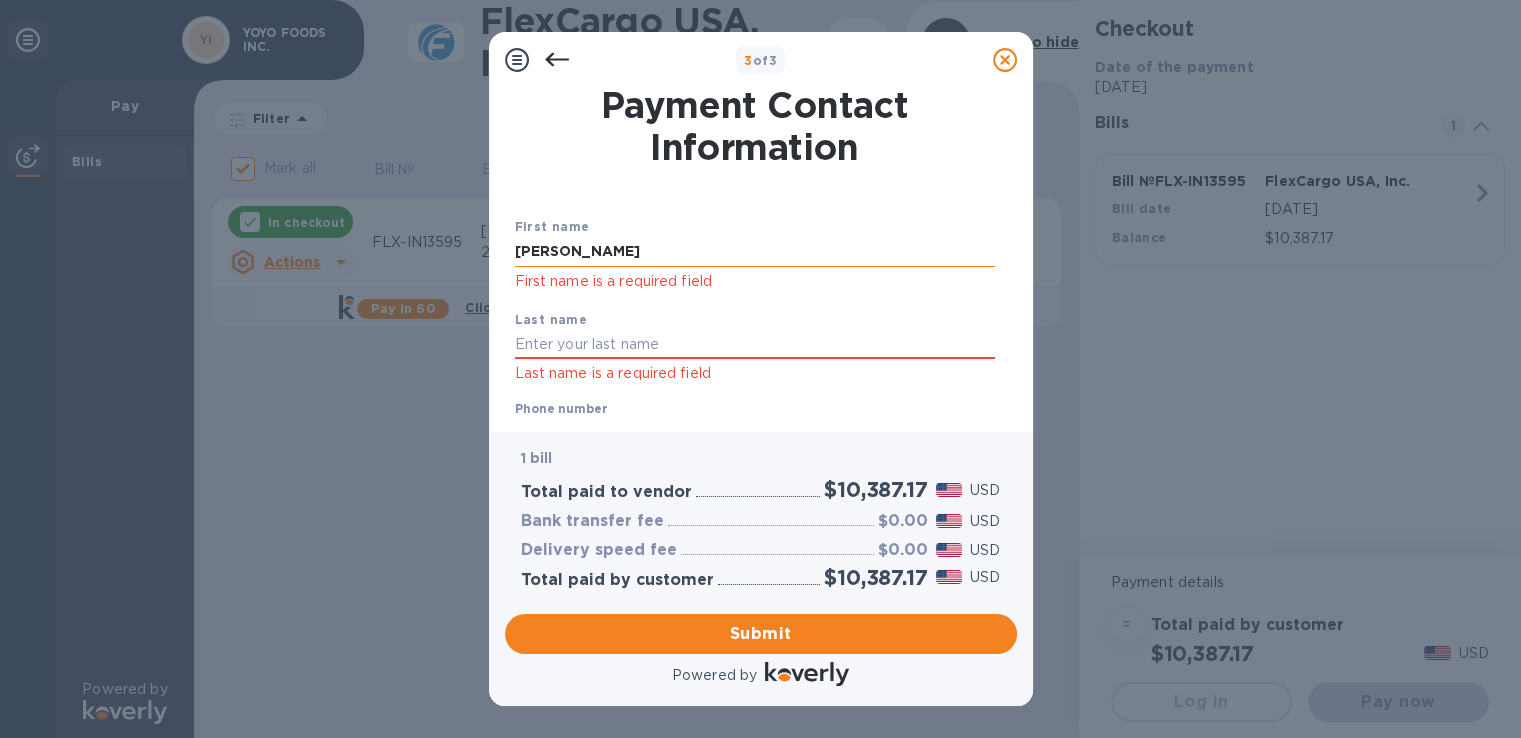 type on "pai" 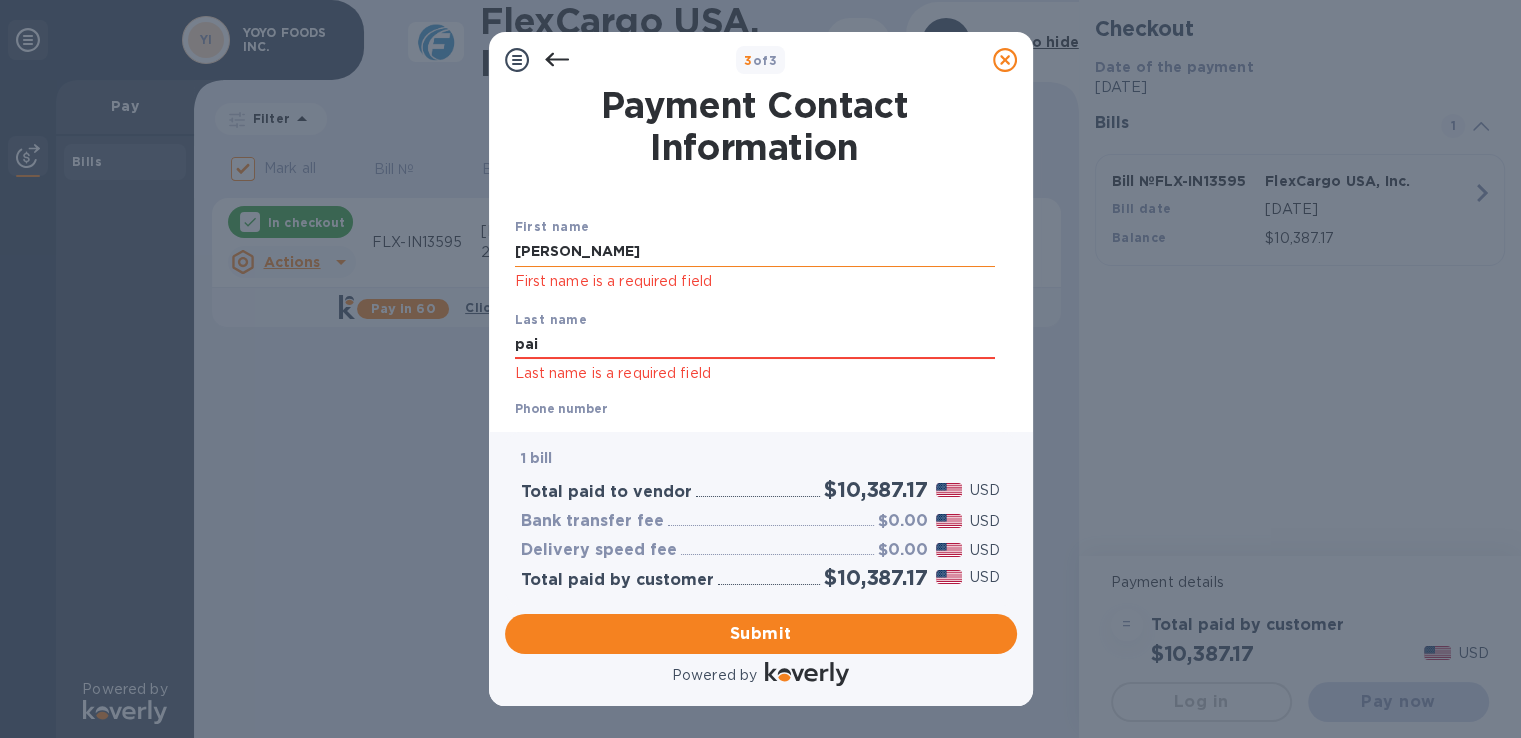 type on "6266792893" 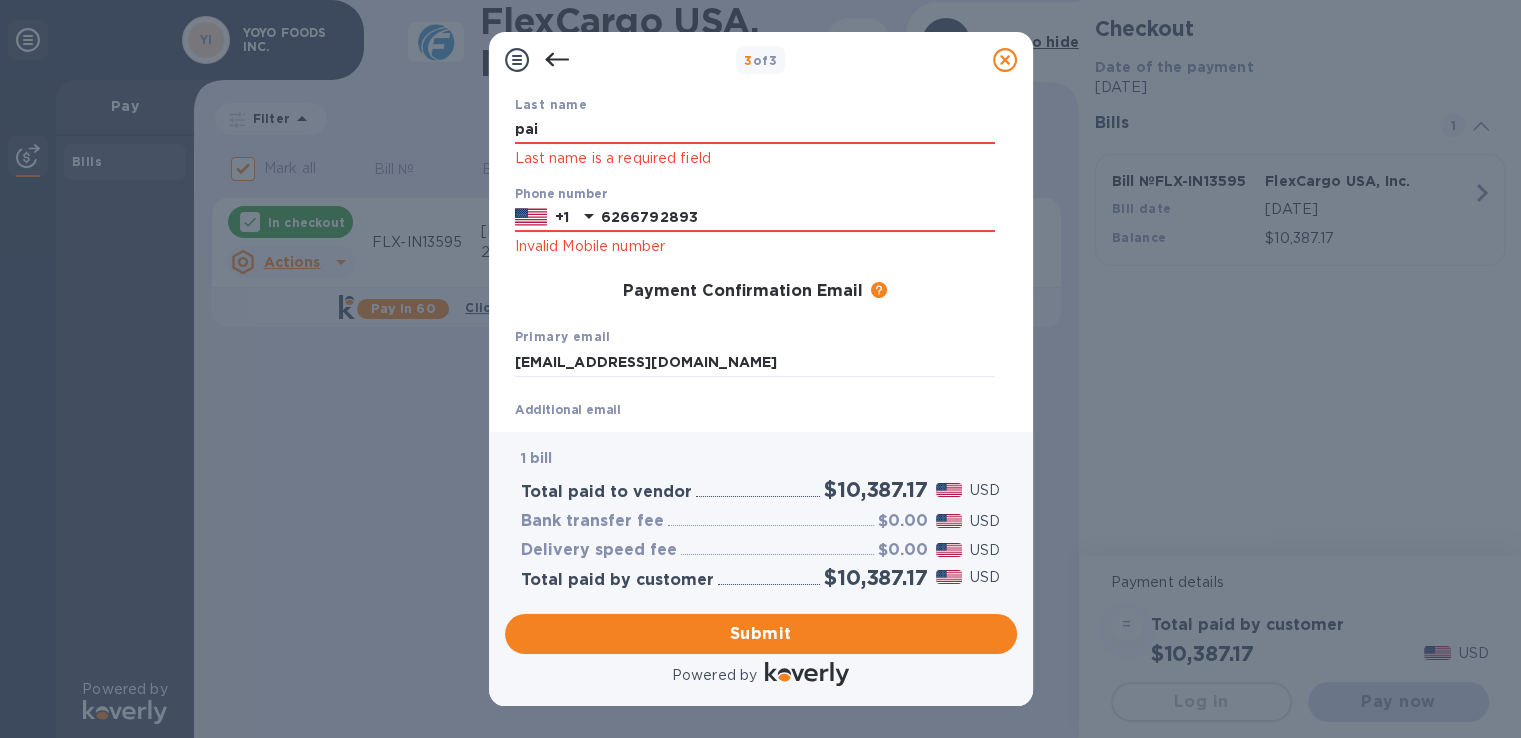 scroll, scrollTop: 368, scrollLeft: 0, axis: vertical 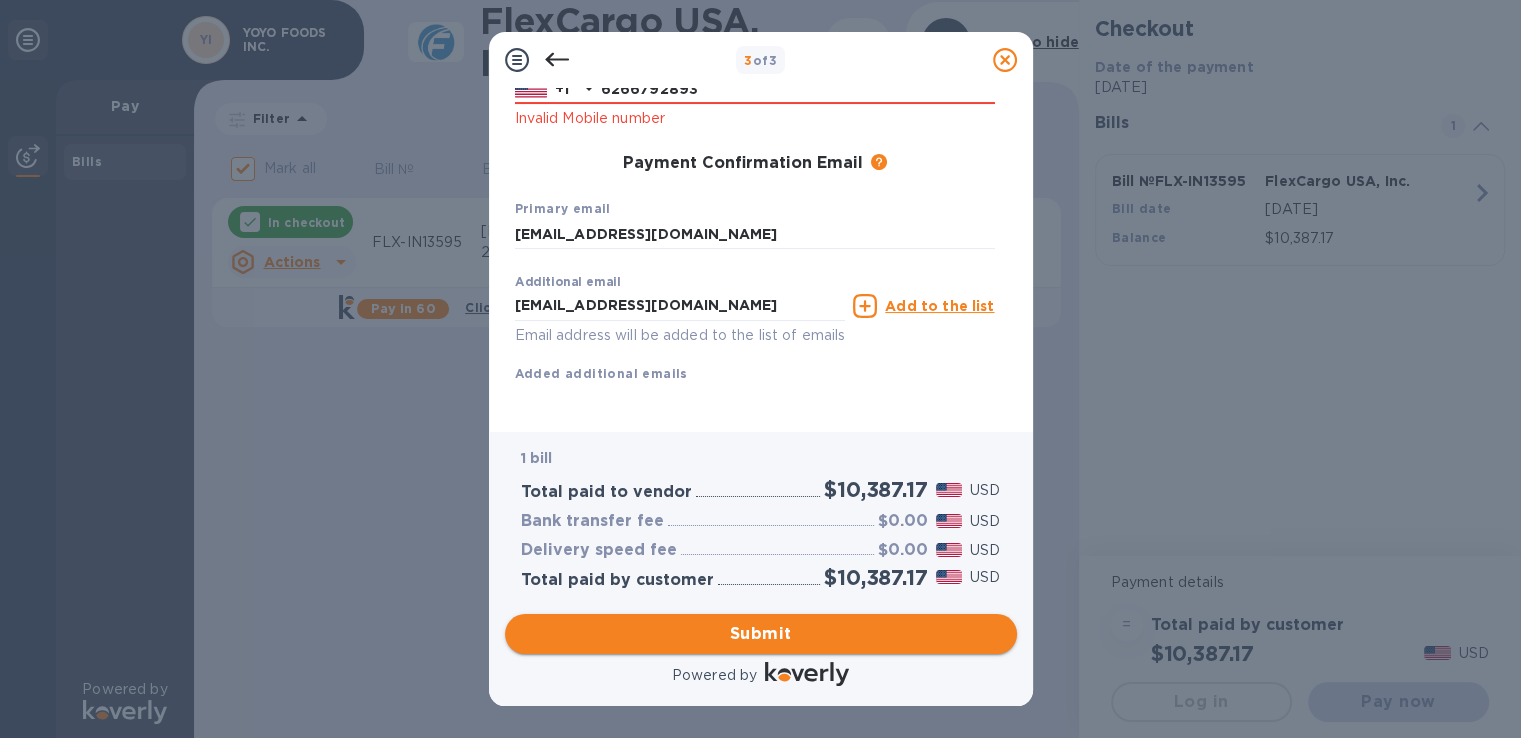 click on "Submit" at bounding box center (761, 634) 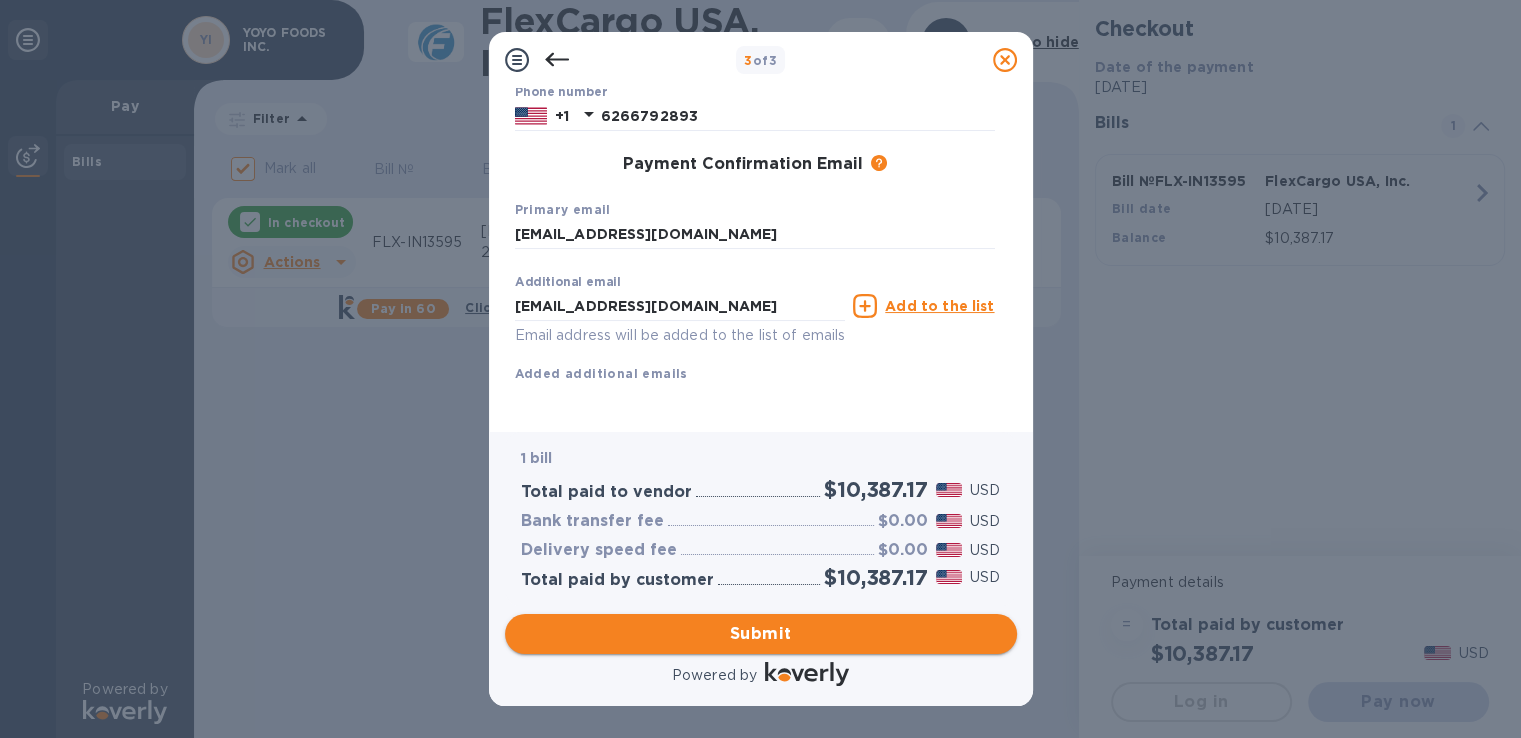 scroll, scrollTop: 316, scrollLeft: 0, axis: vertical 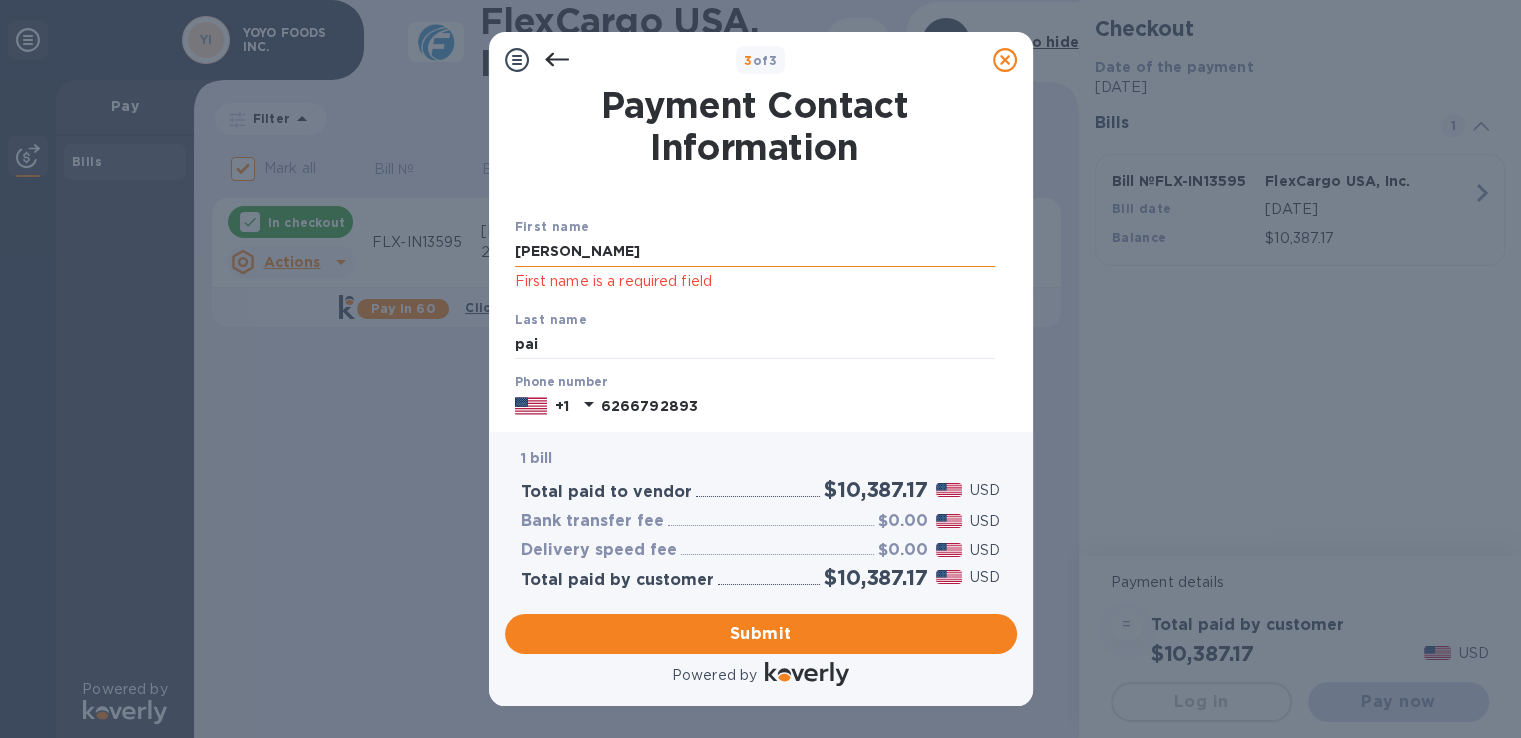 click on "[PERSON_NAME]" at bounding box center (755, 252) 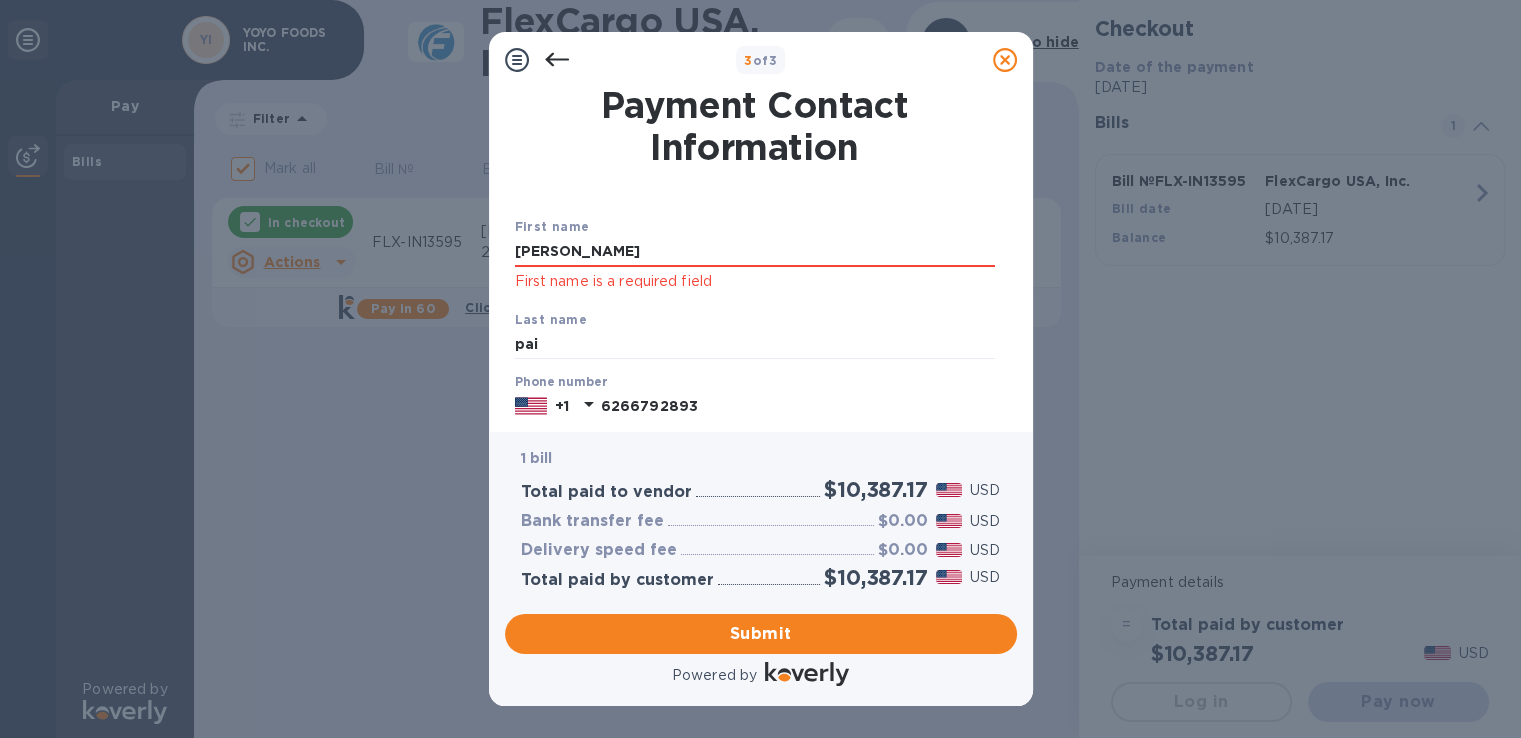 click on "First name [PERSON_NAME] First name is a required field" at bounding box center [755, 254] 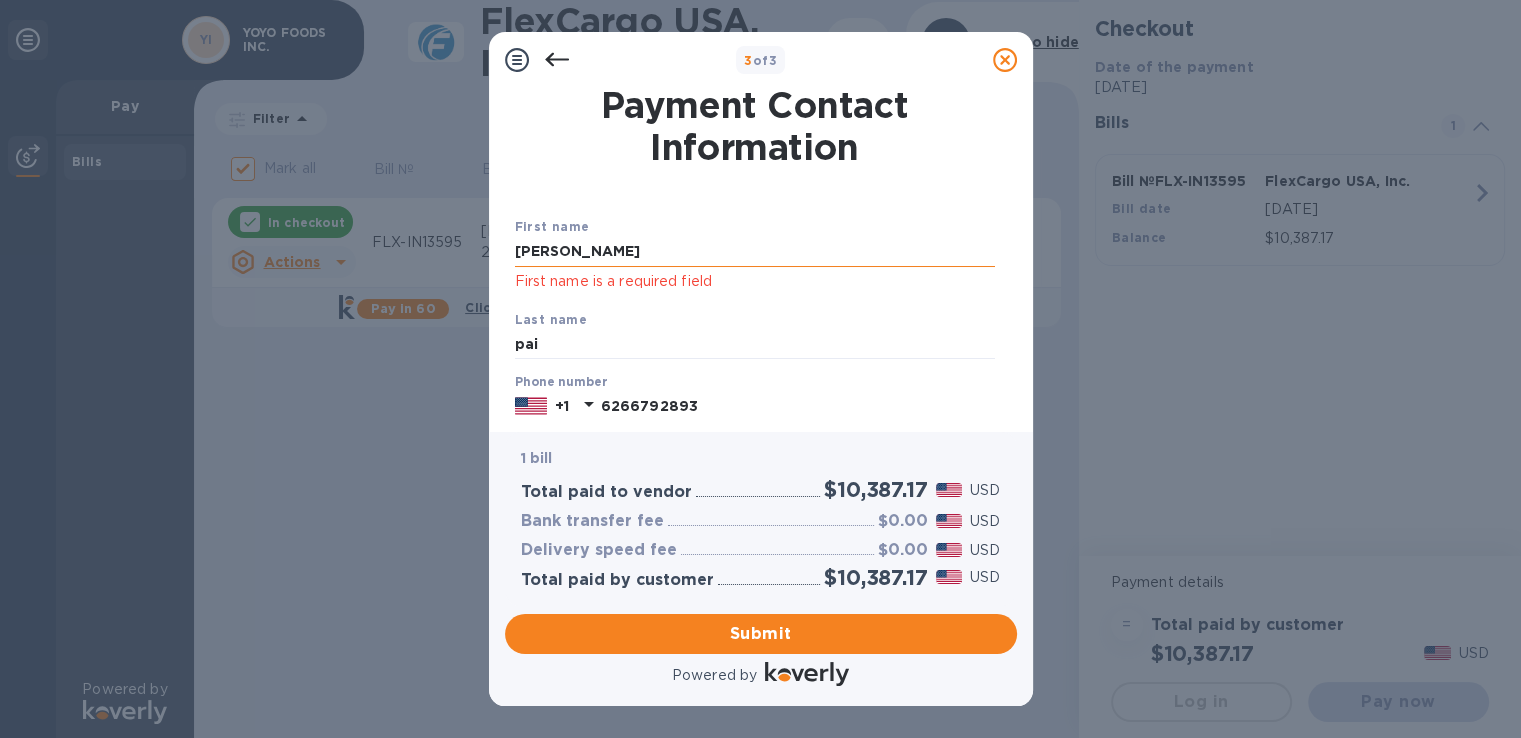 click on "[PERSON_NAME]" at bounding box center (755, 252) 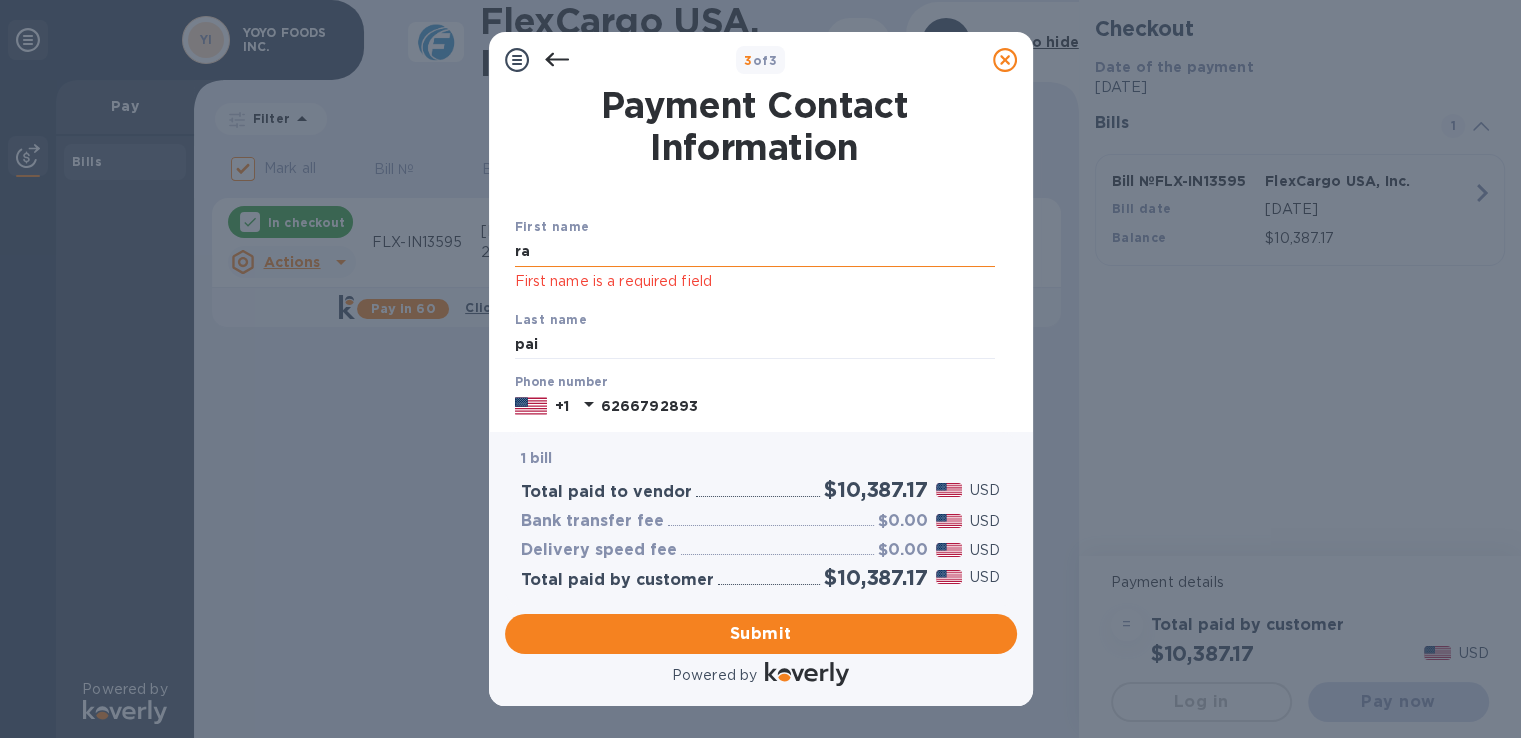 type on "r" 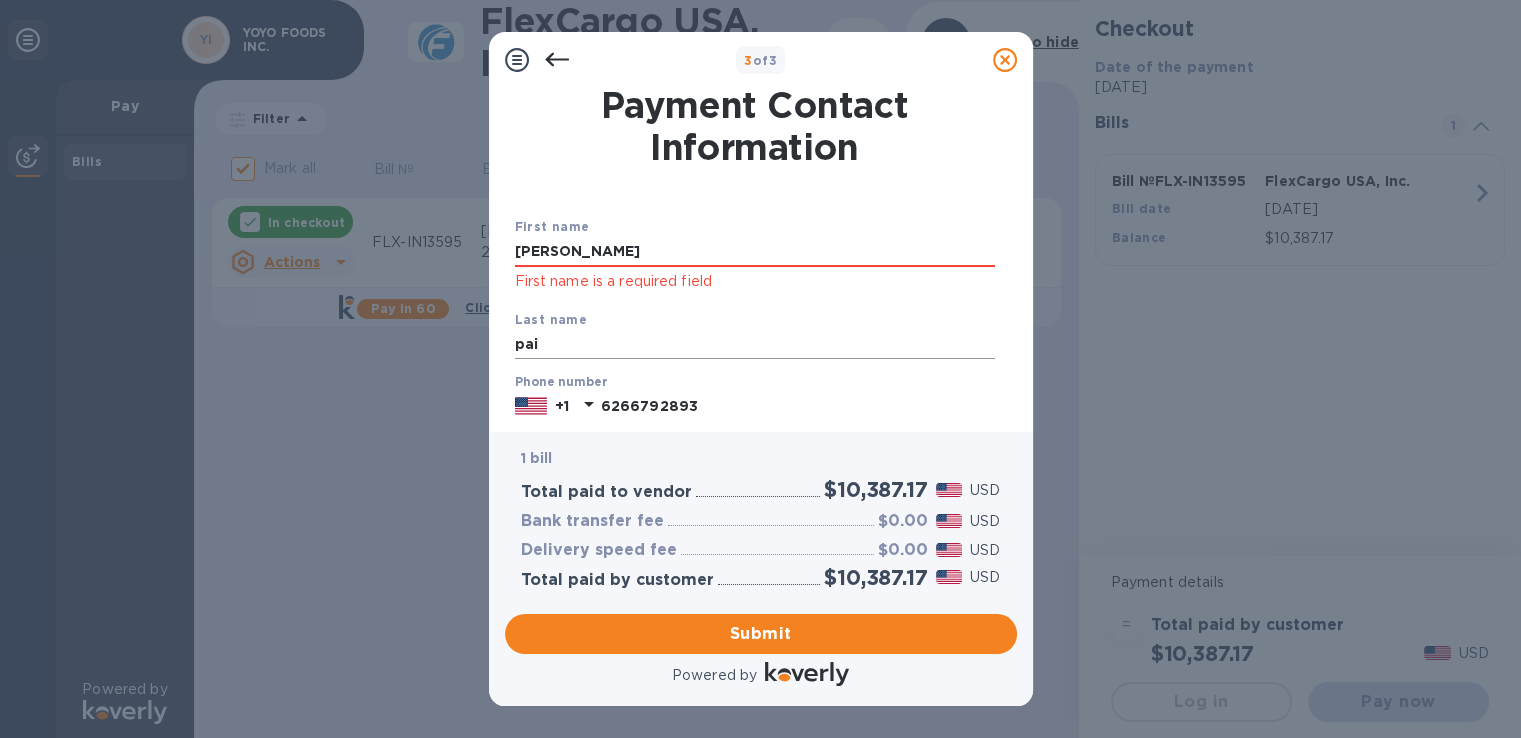 type on "[PERSON_NAME]" 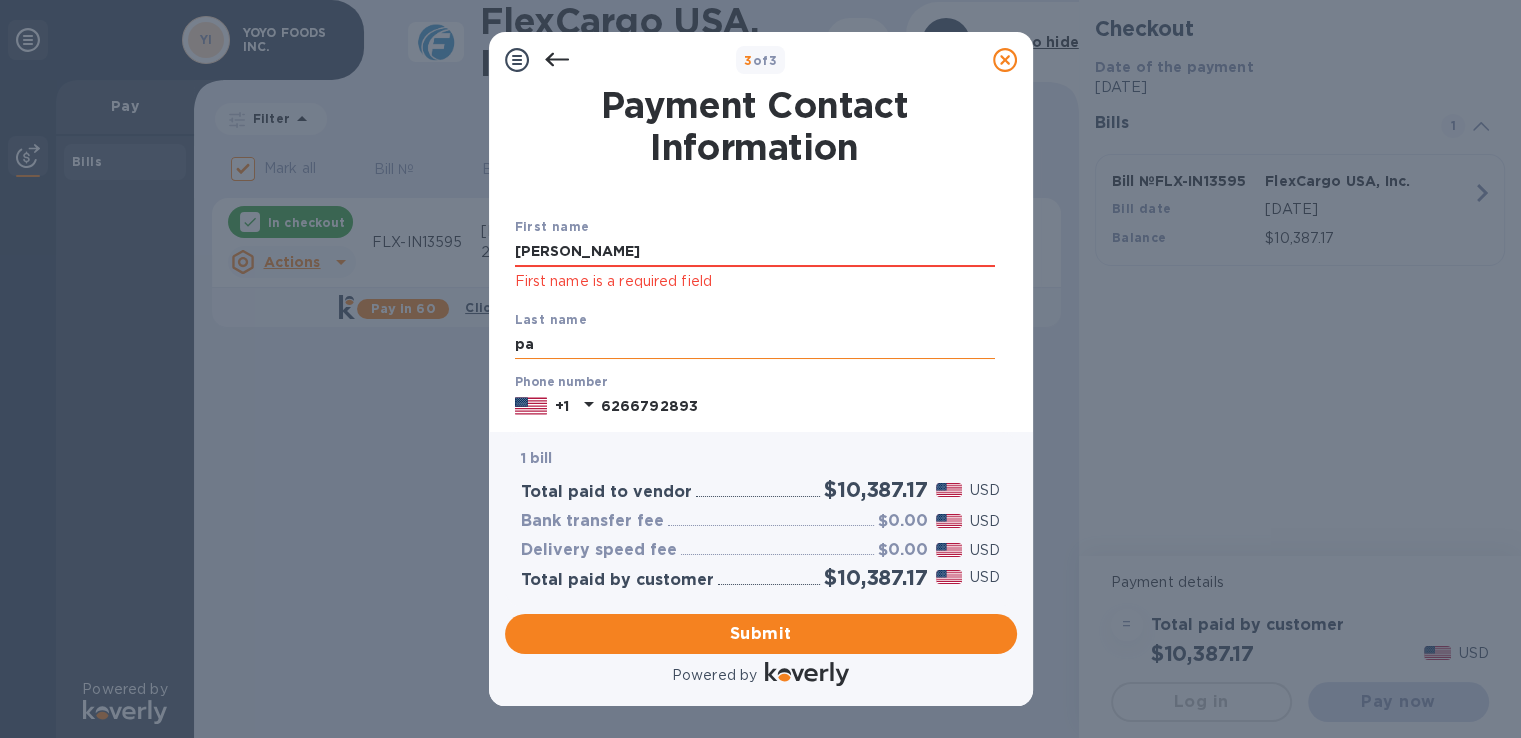 type on "p" 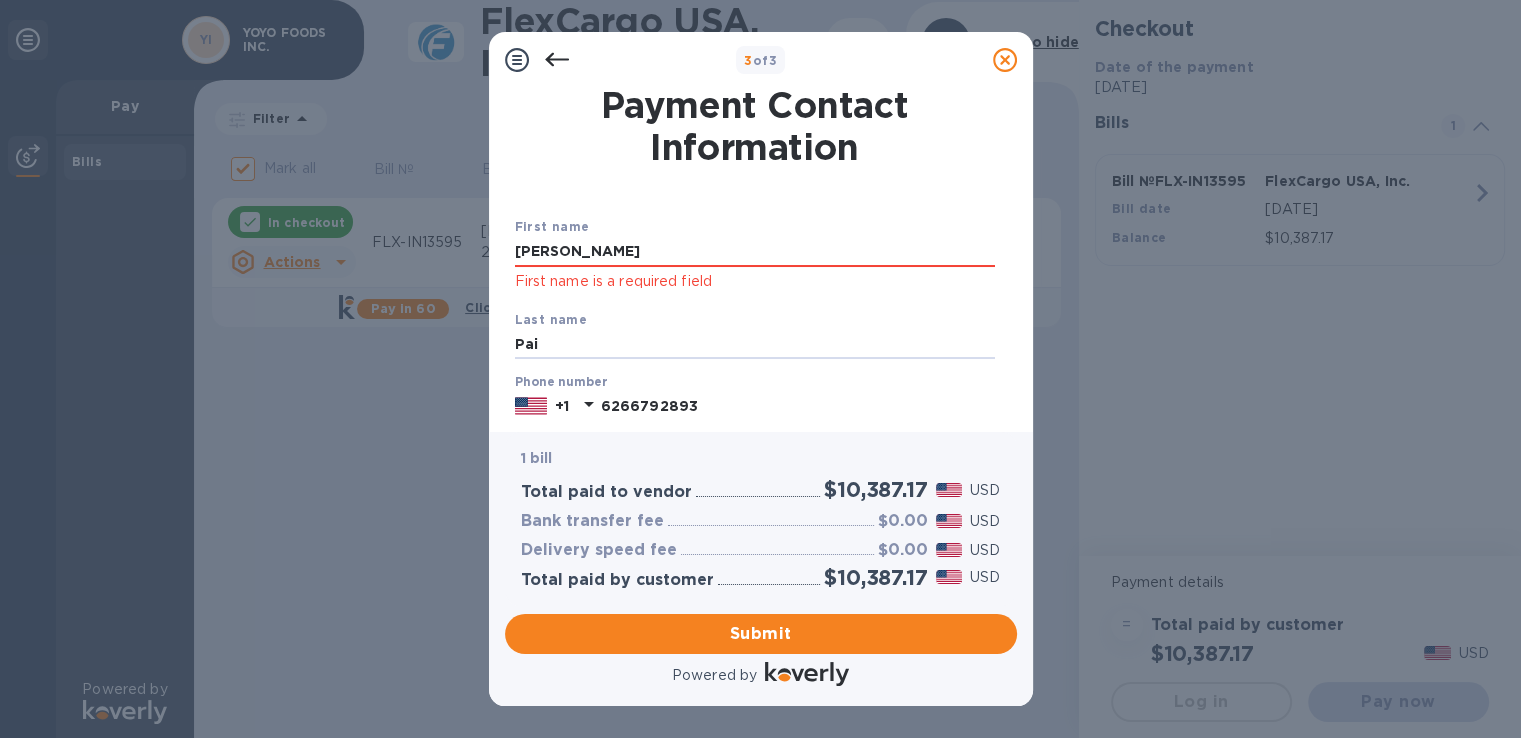 type on "Pai" 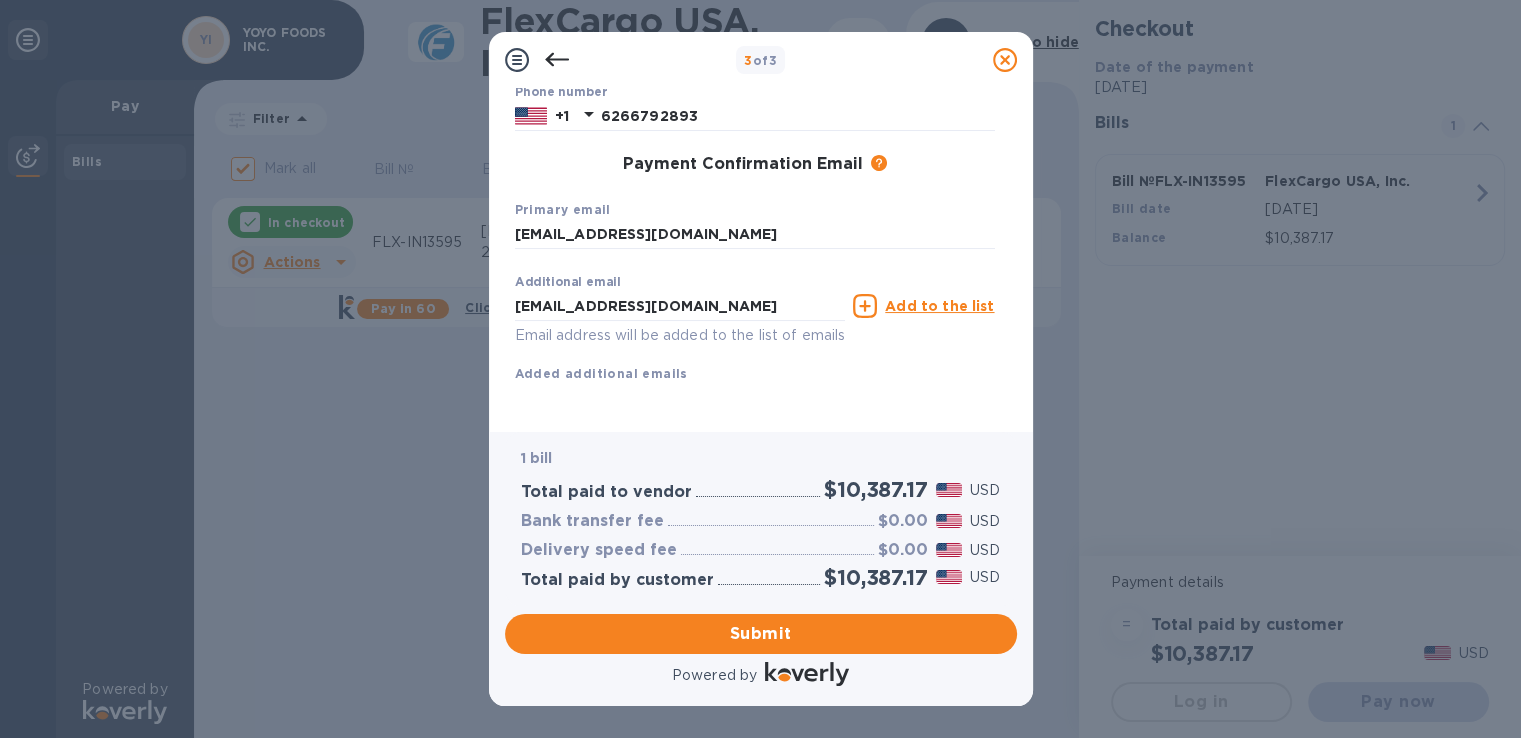 scroll, scrollTop: 316, scrollLeft: 0, axis: vertical 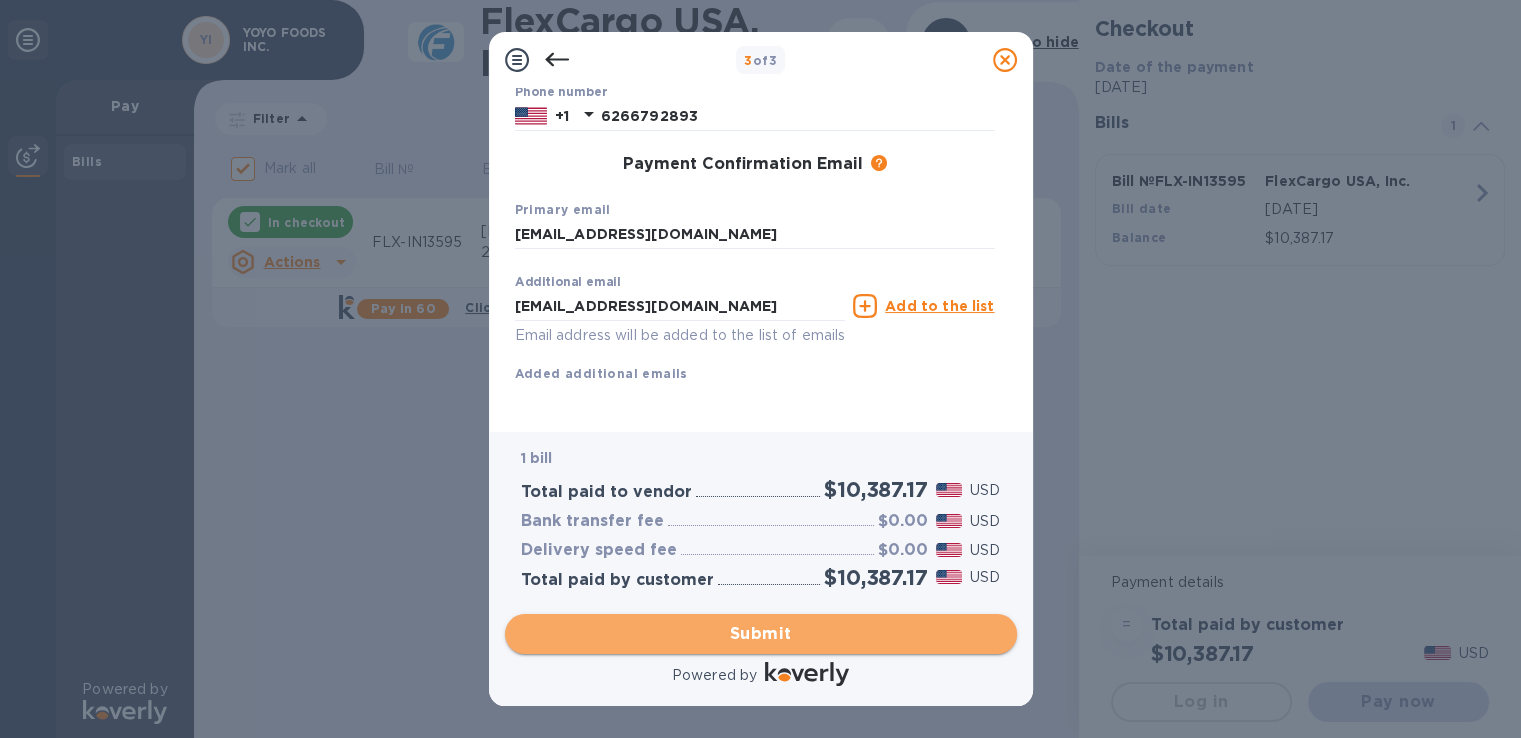 click on "Submit" at bounding box center [761, 634] 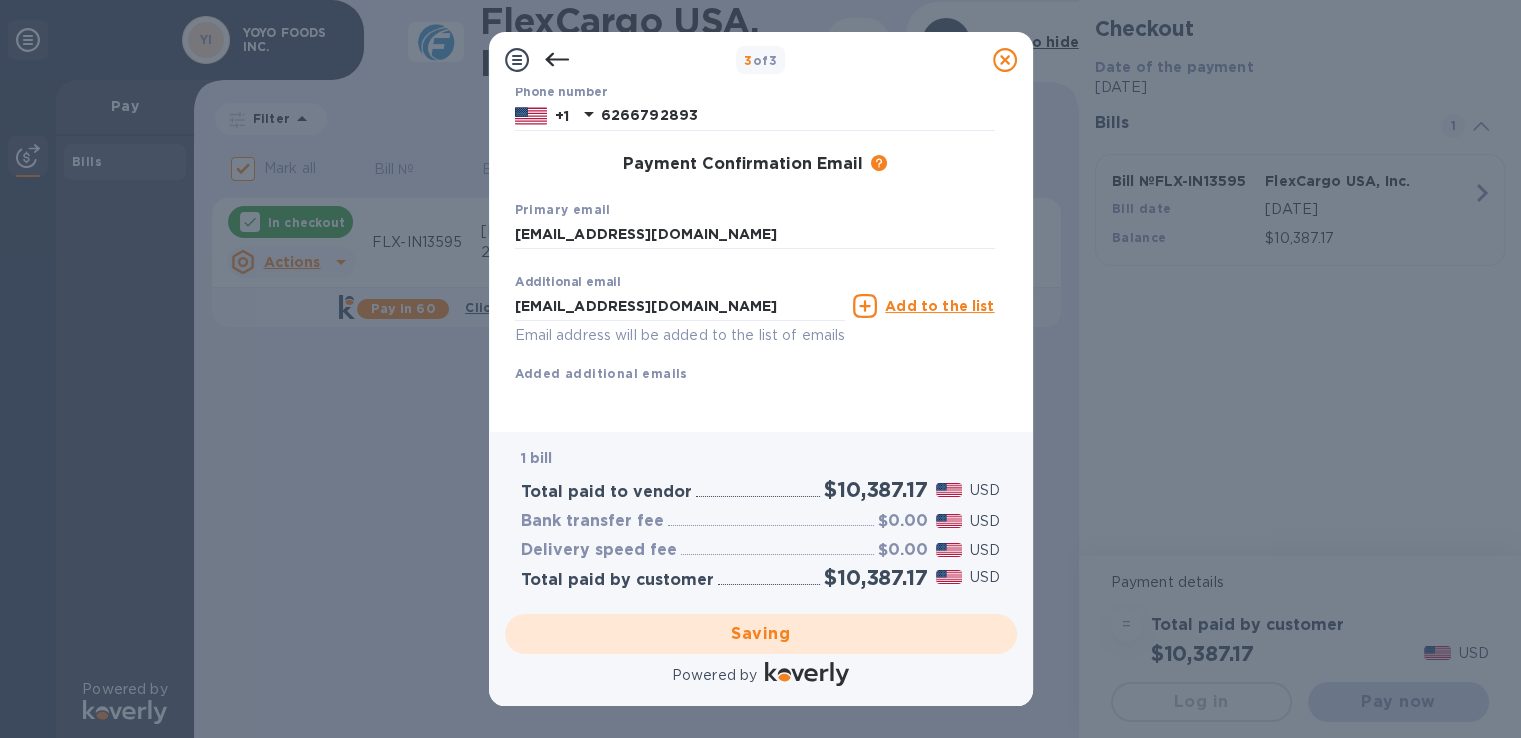 scroll, scrollTop: 0, scrollLeft: 0, axis: both 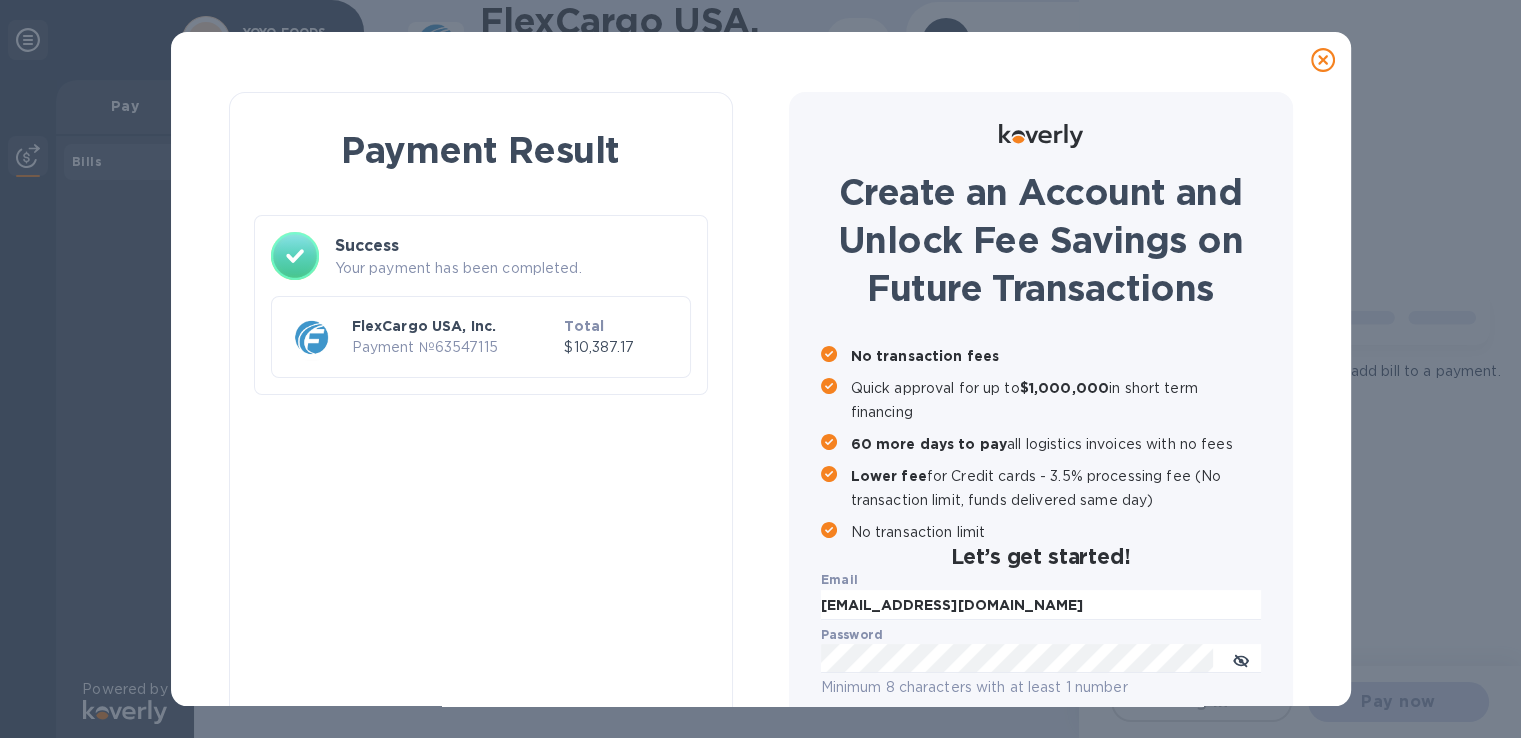 checkbox on "false" 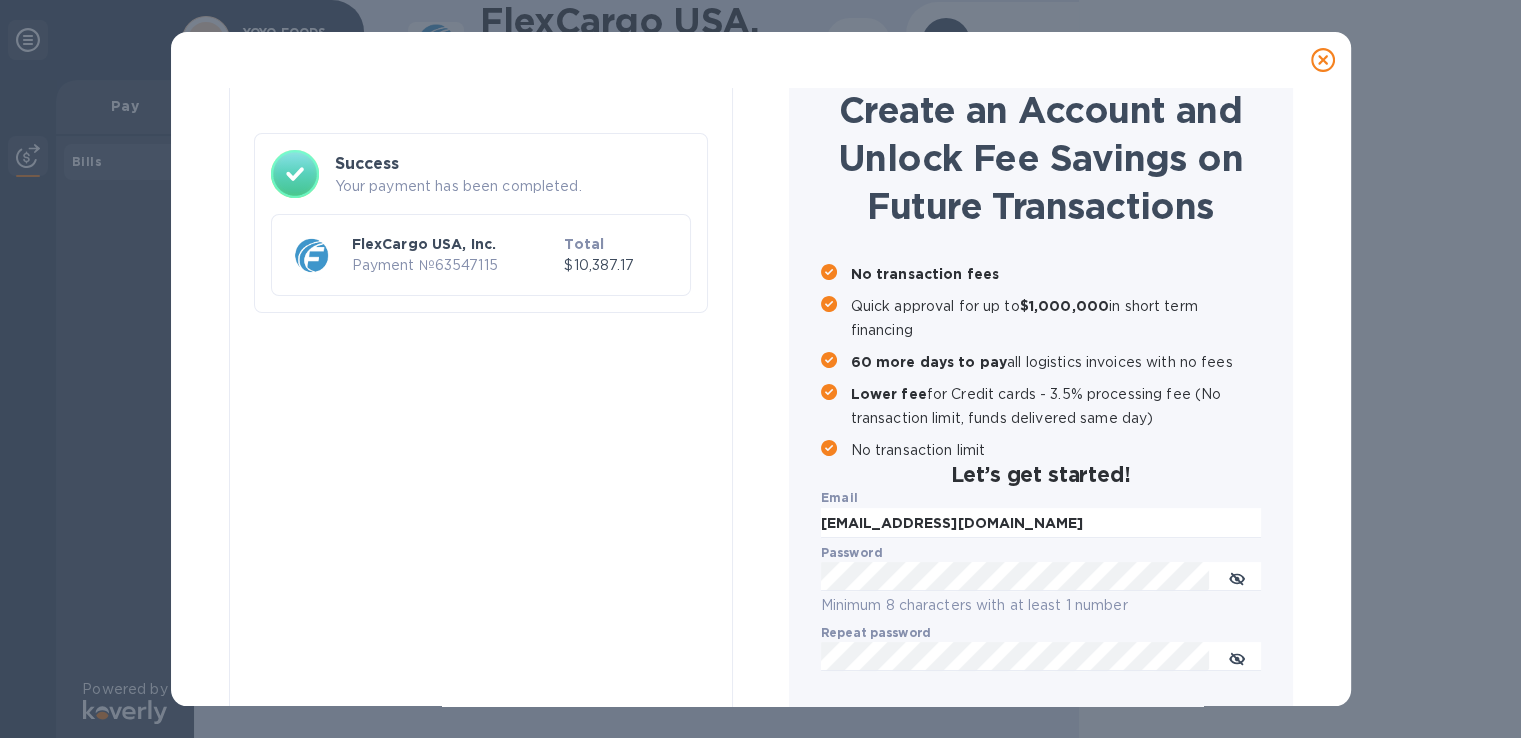 scroll, scrollTop: 182, scrollLeft: 0, axis: vertical 